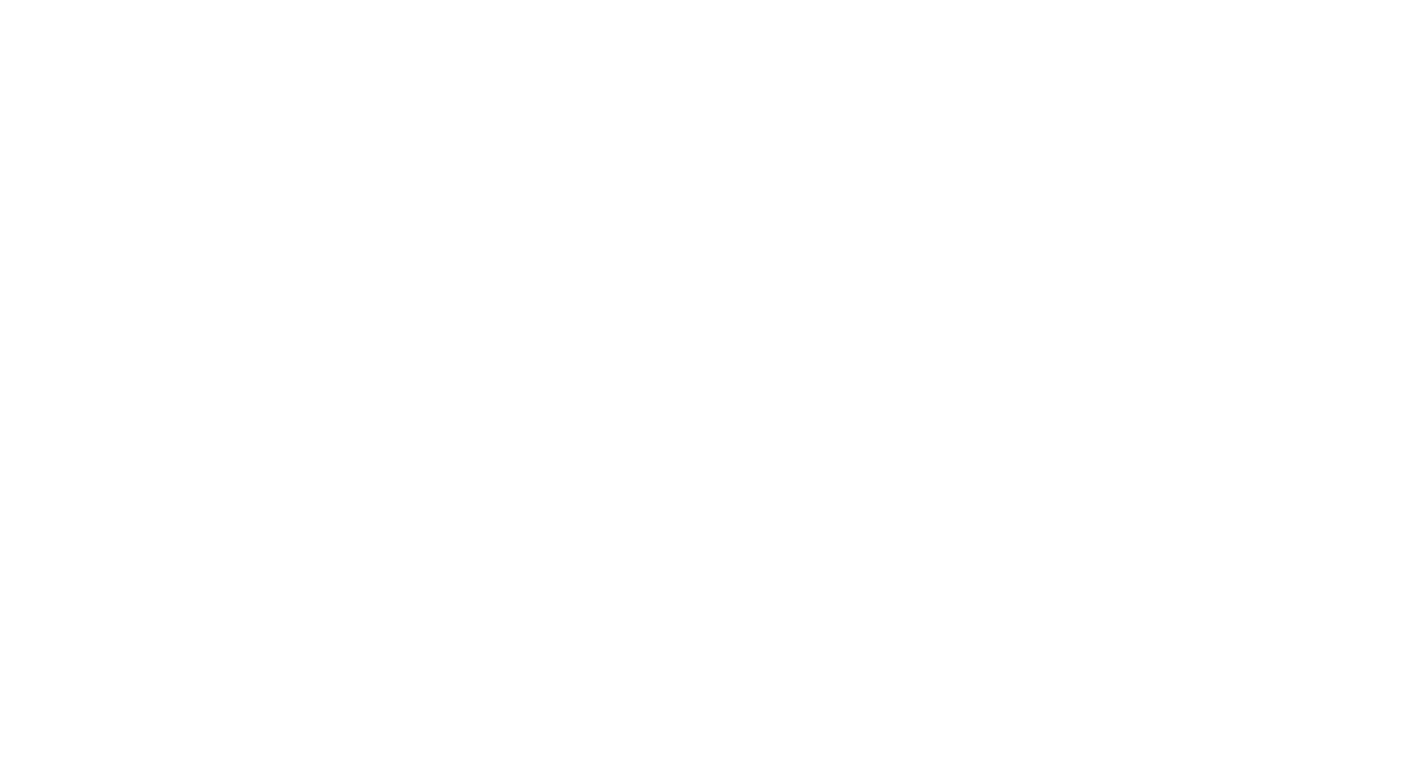 scroll, scrollTop: 0, scrollLeft: 0, axis: both 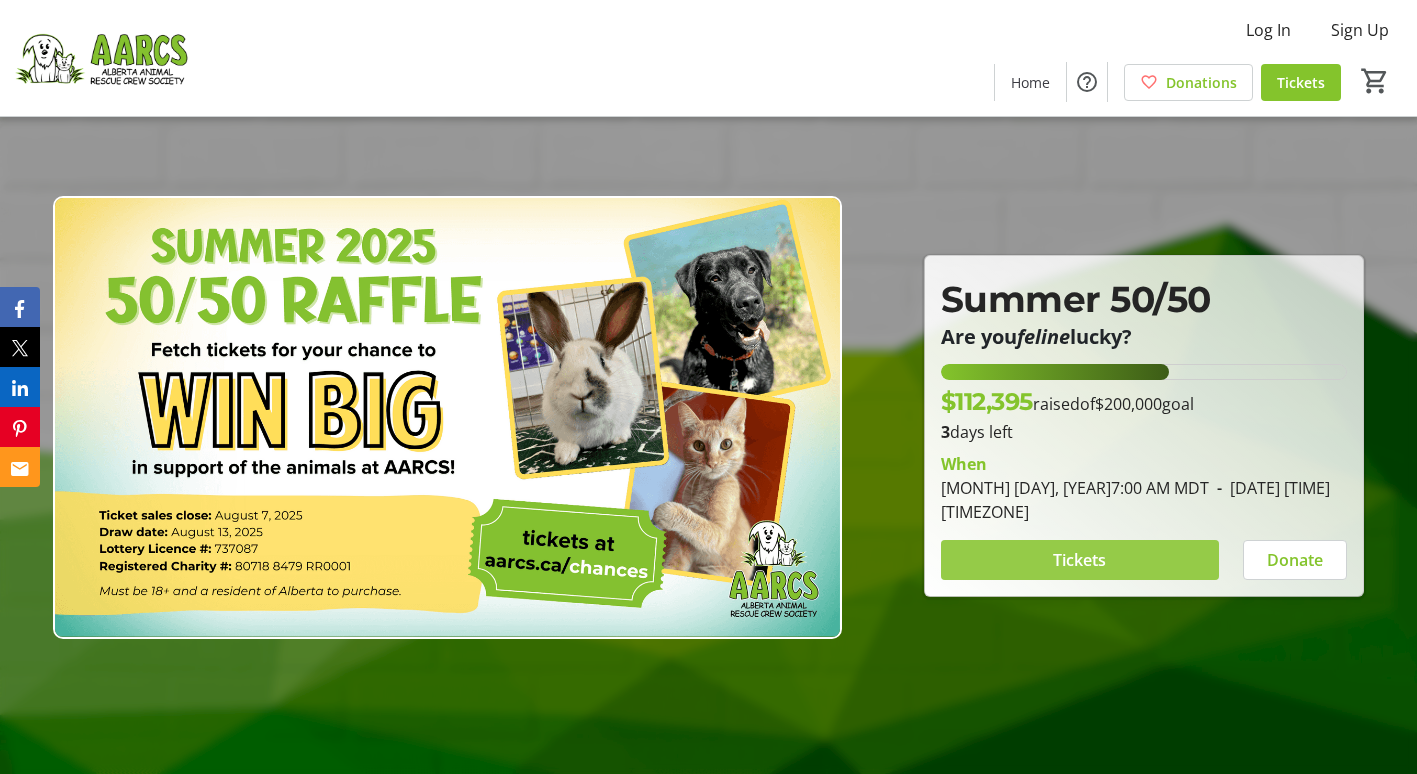 click at bounding box center [1080, 560] 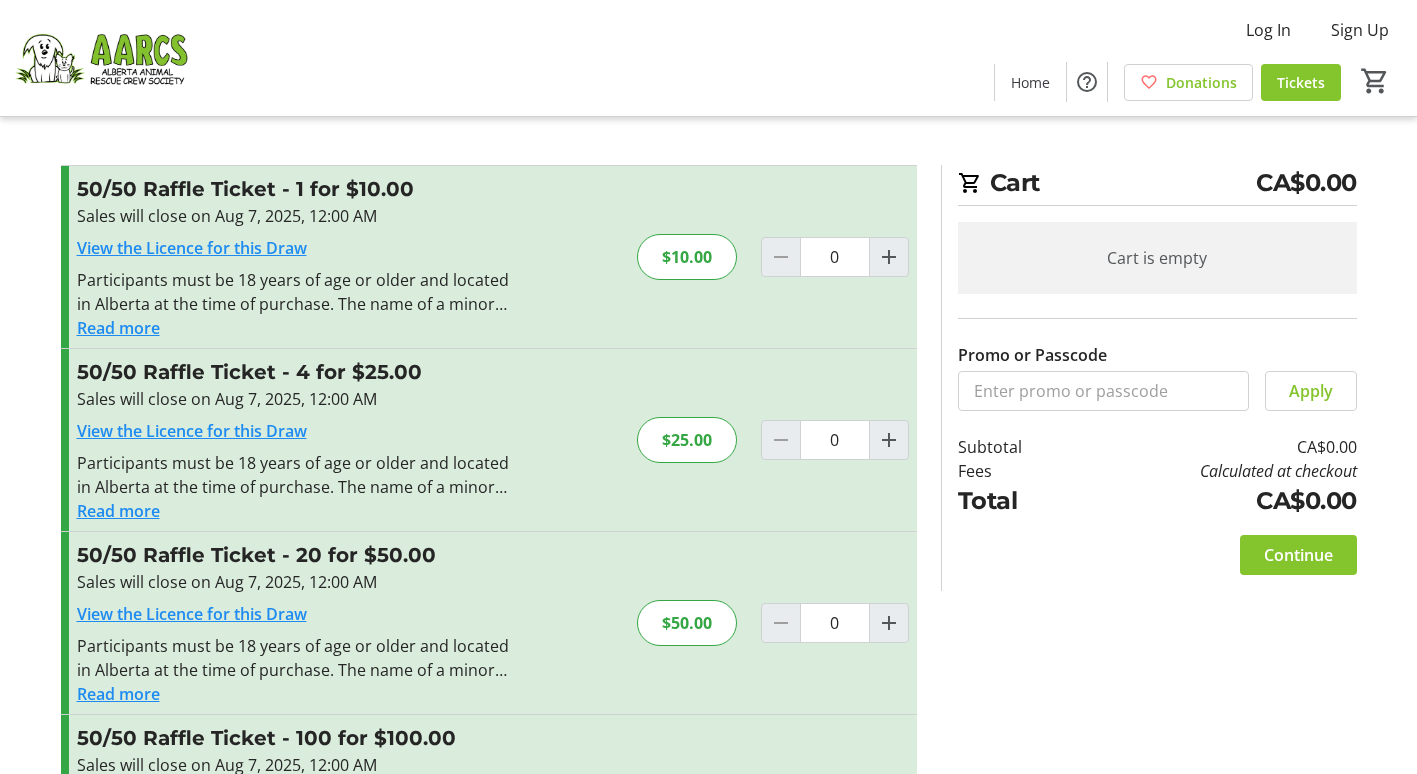 click on "Read more" 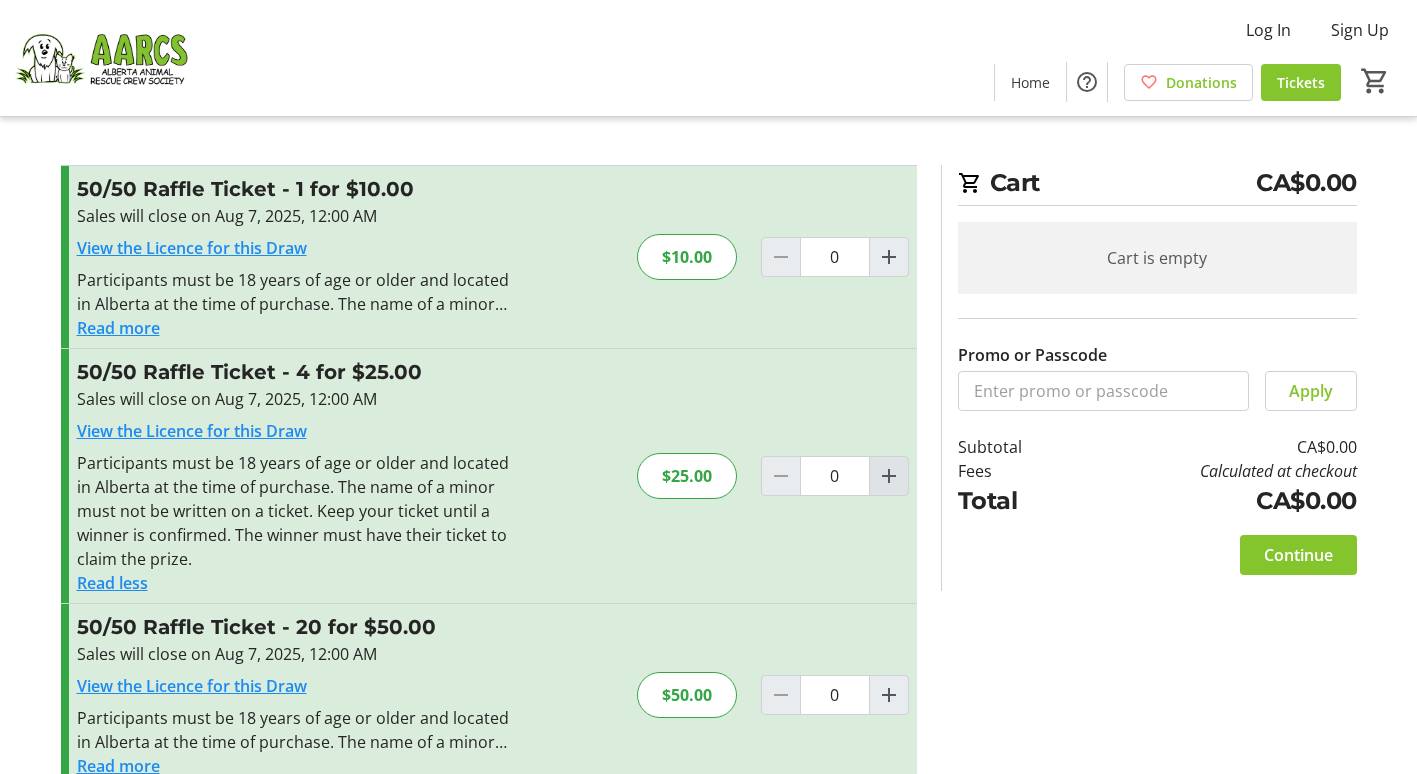 click 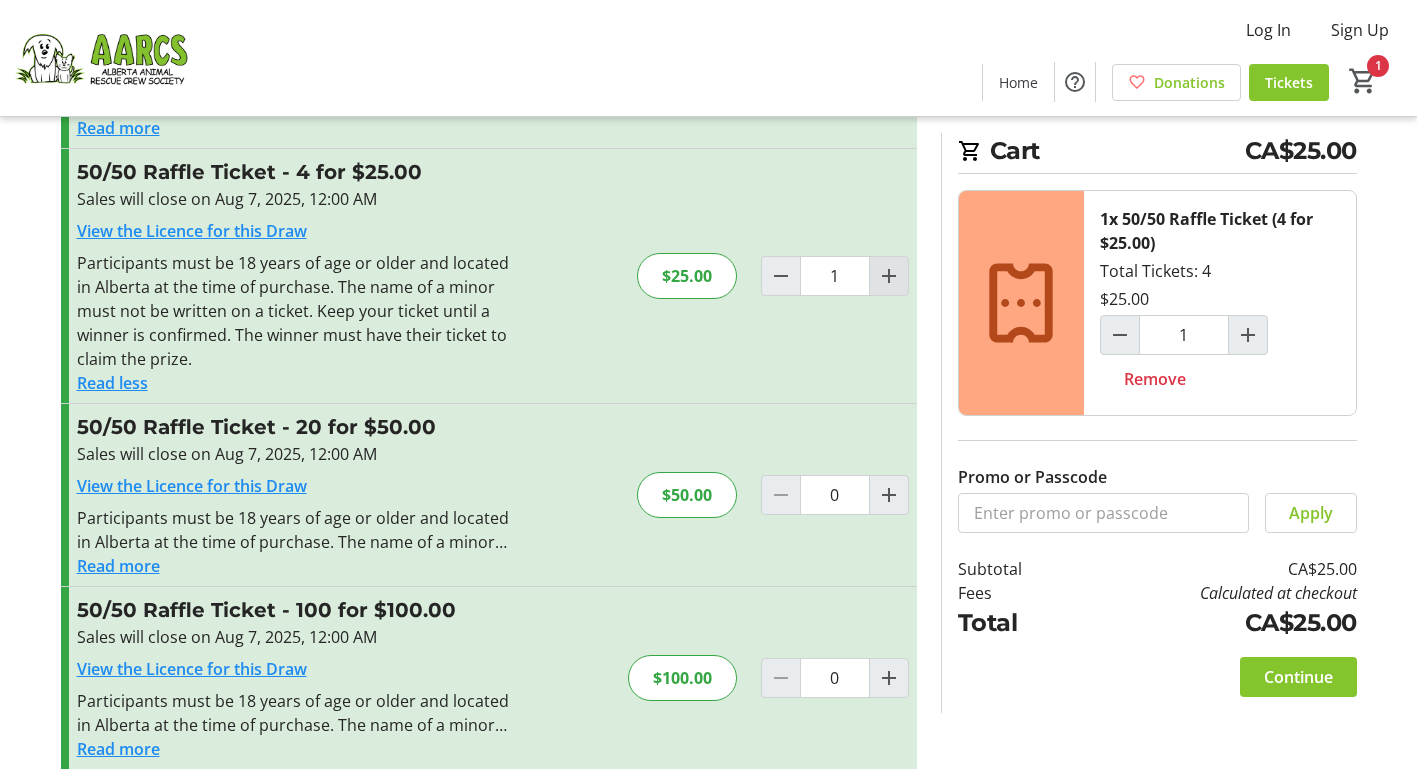 scroll, scrollTop: 219, scrollLeft: 0, axis: vertical 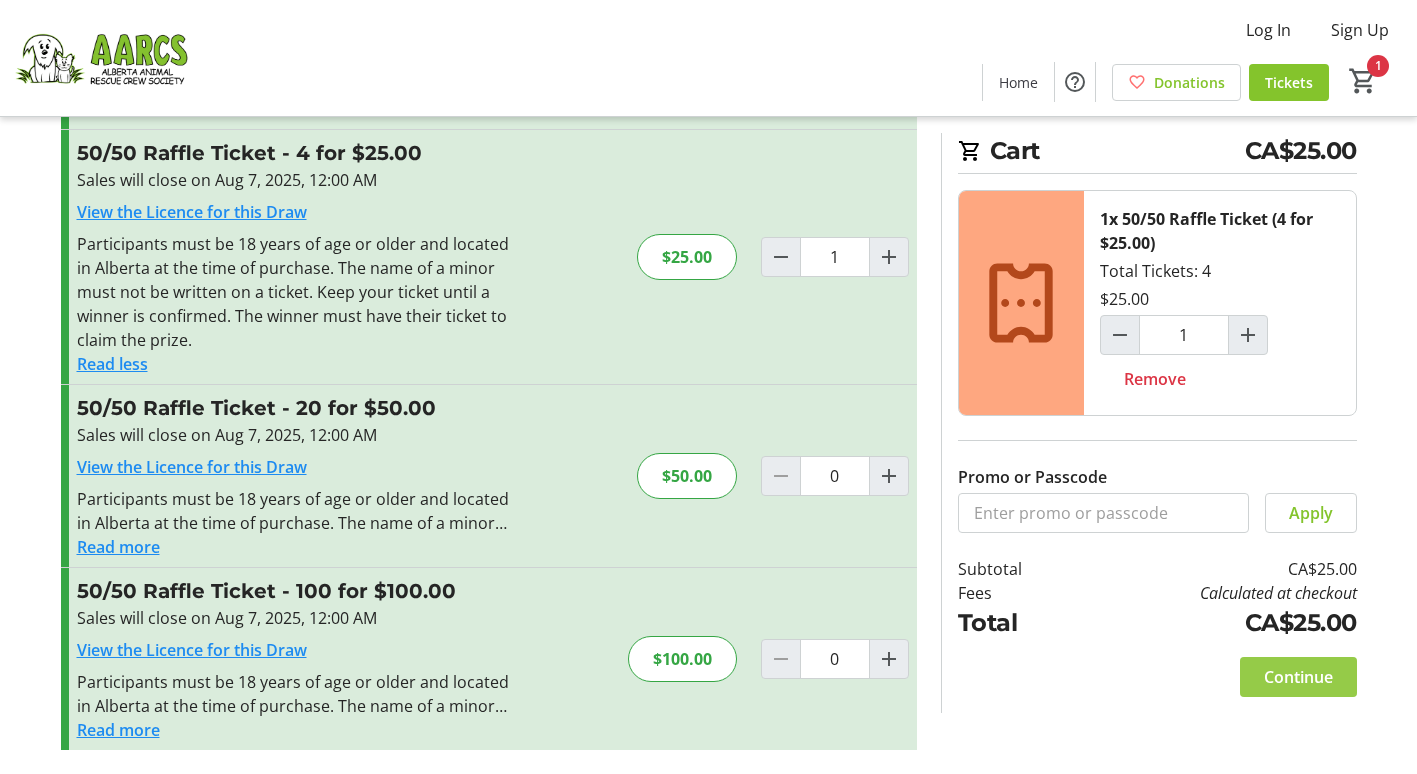 click on "Continue" 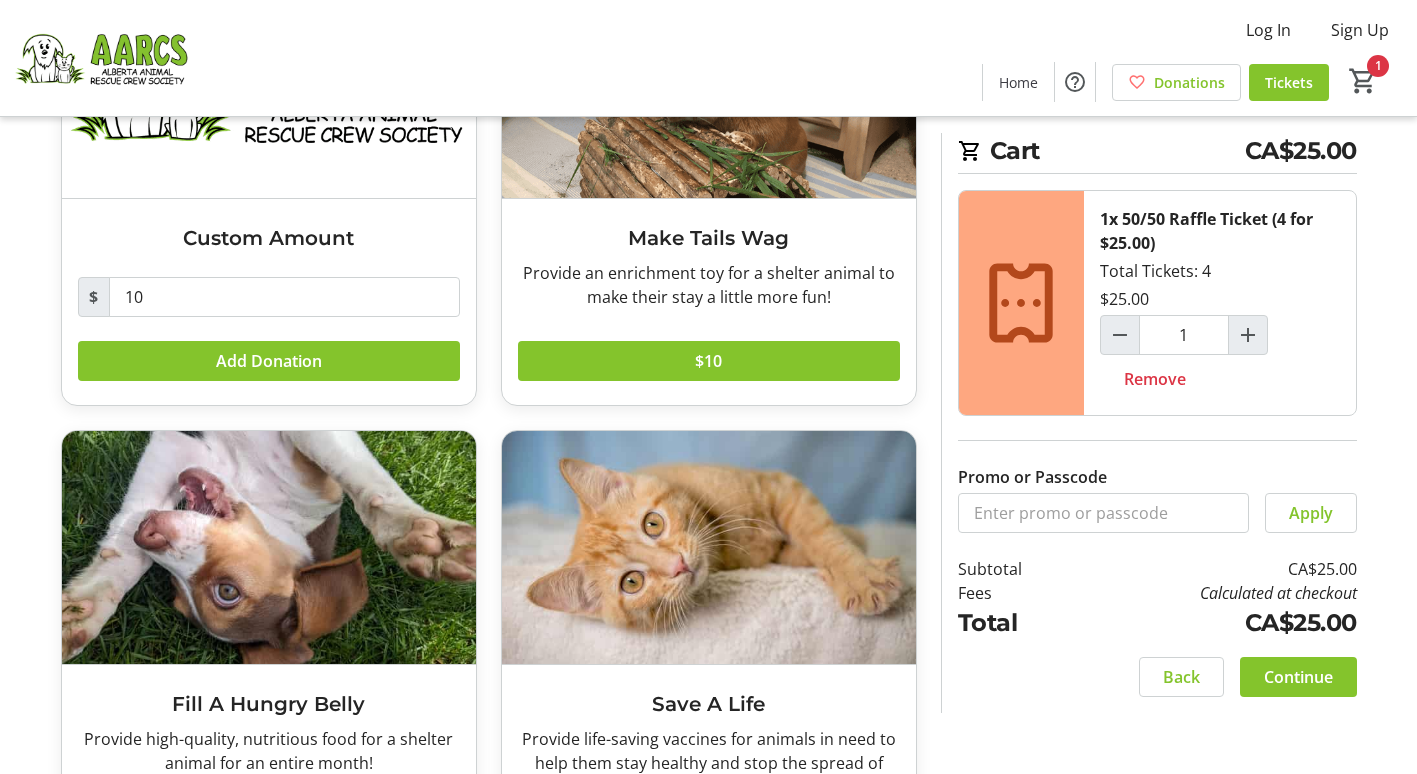 scroll, scrollTop: 0, scrollLeft: 0, axis: both 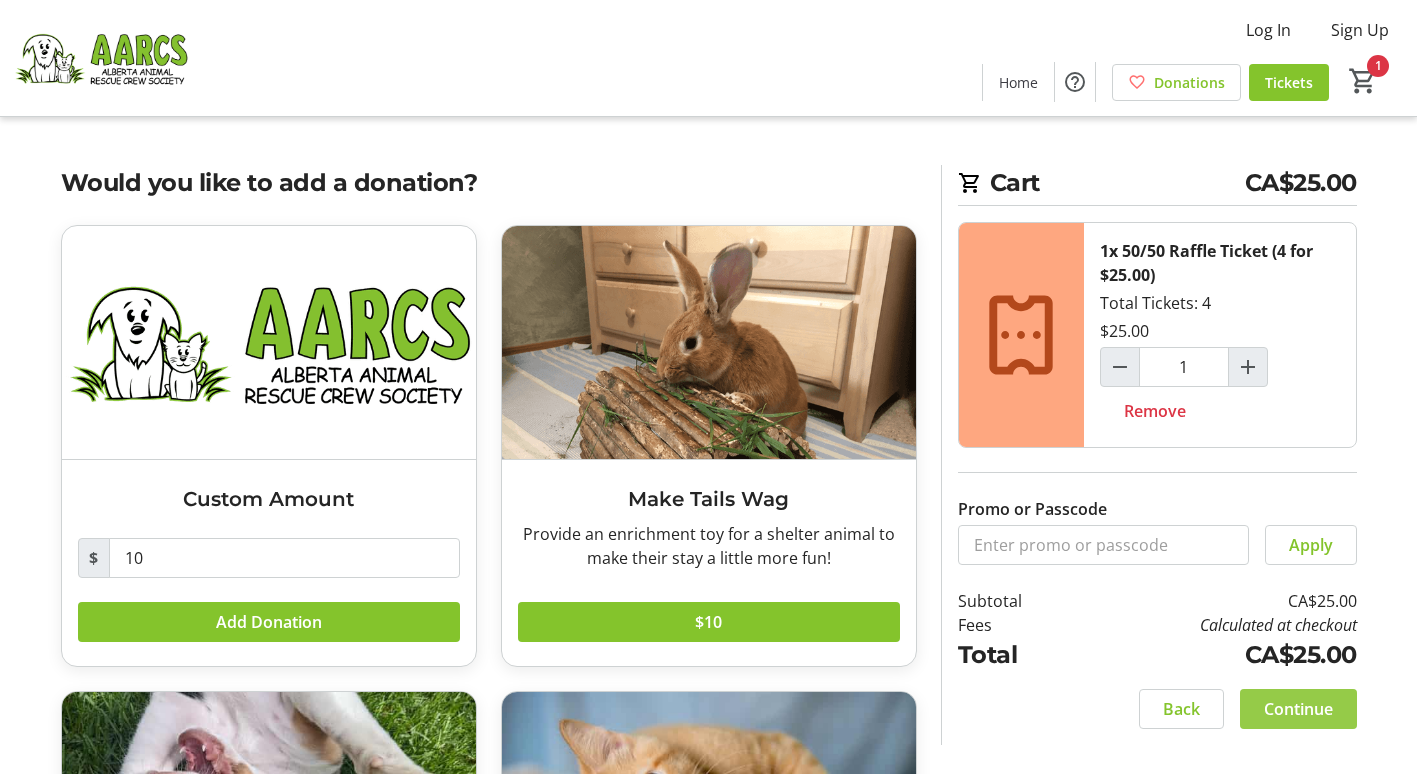 click on "Continue" 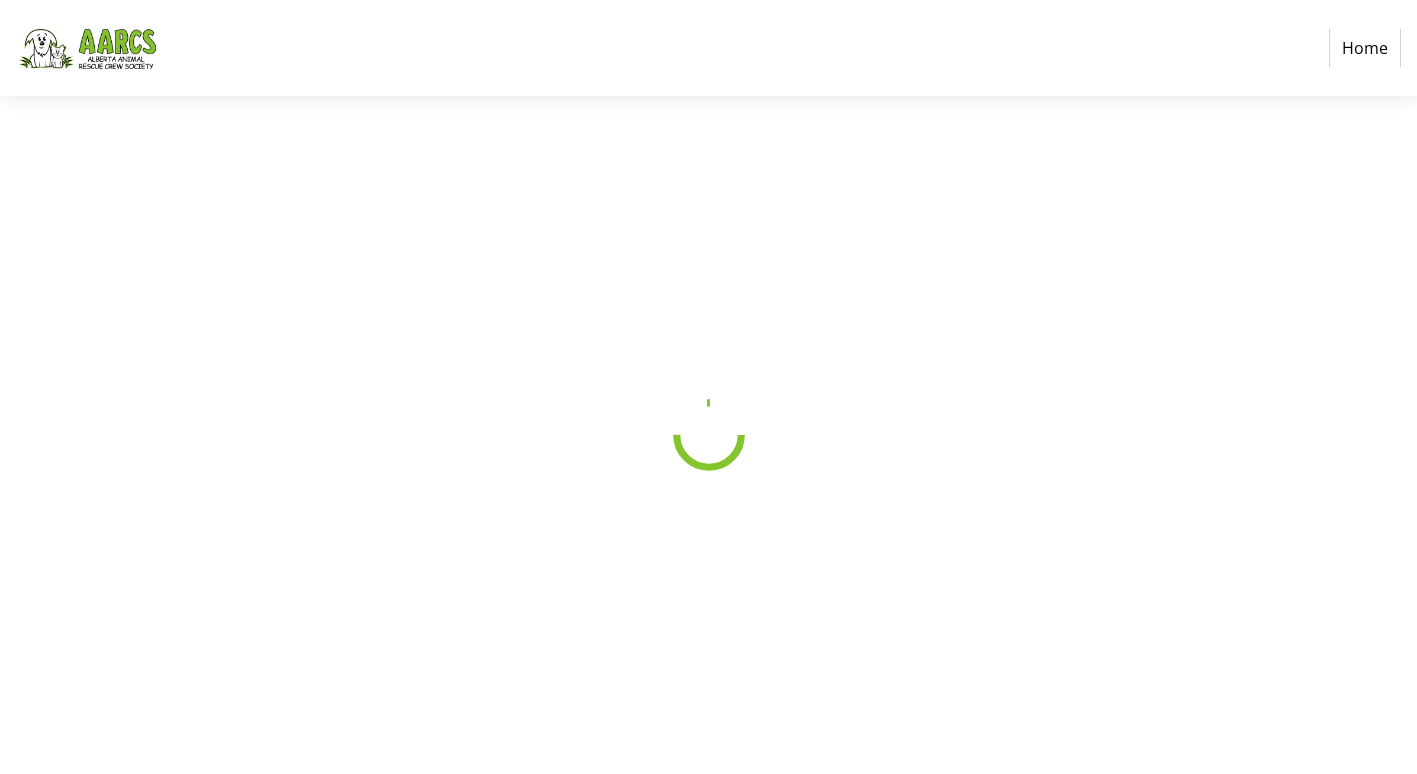 select on "CA" 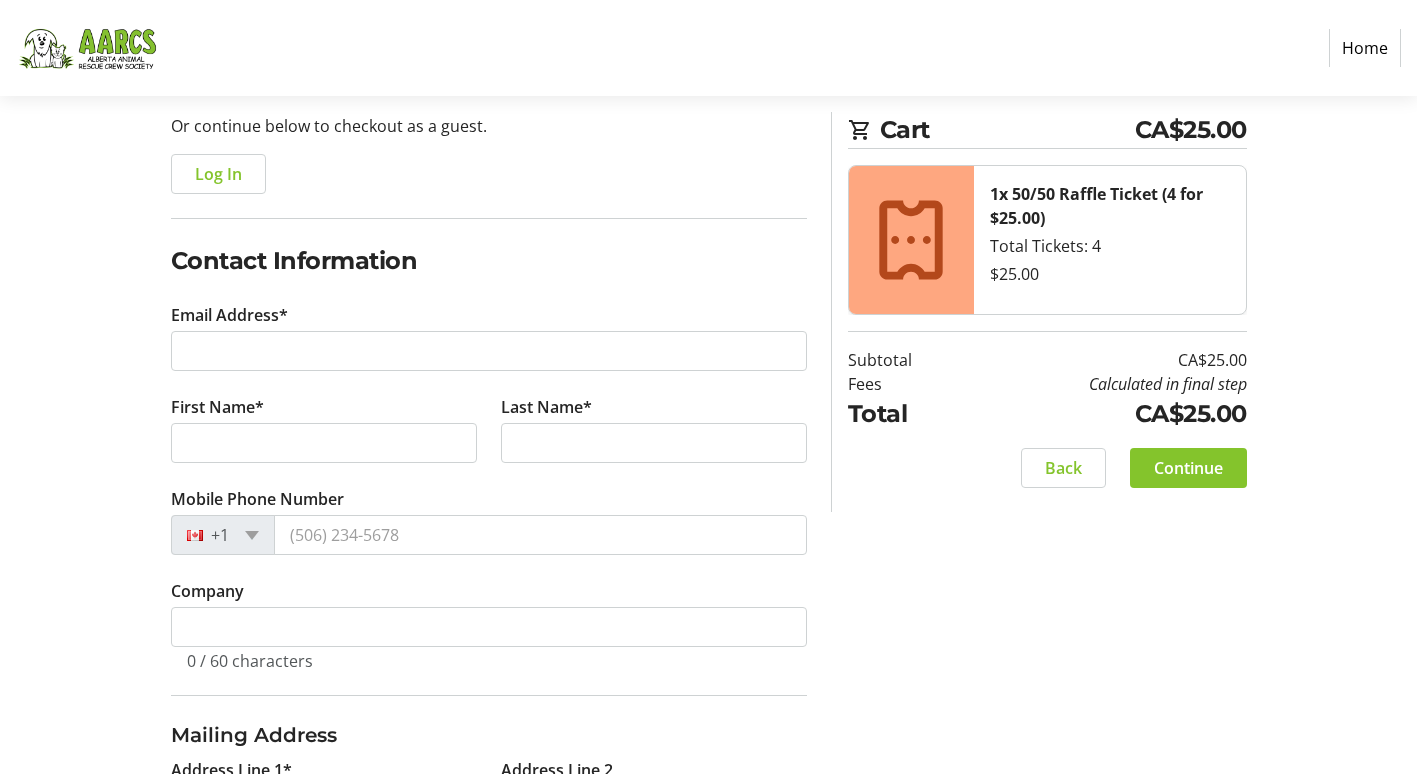 scroll, scrollTop: 300, scrollLeft: 0, axis: vertical 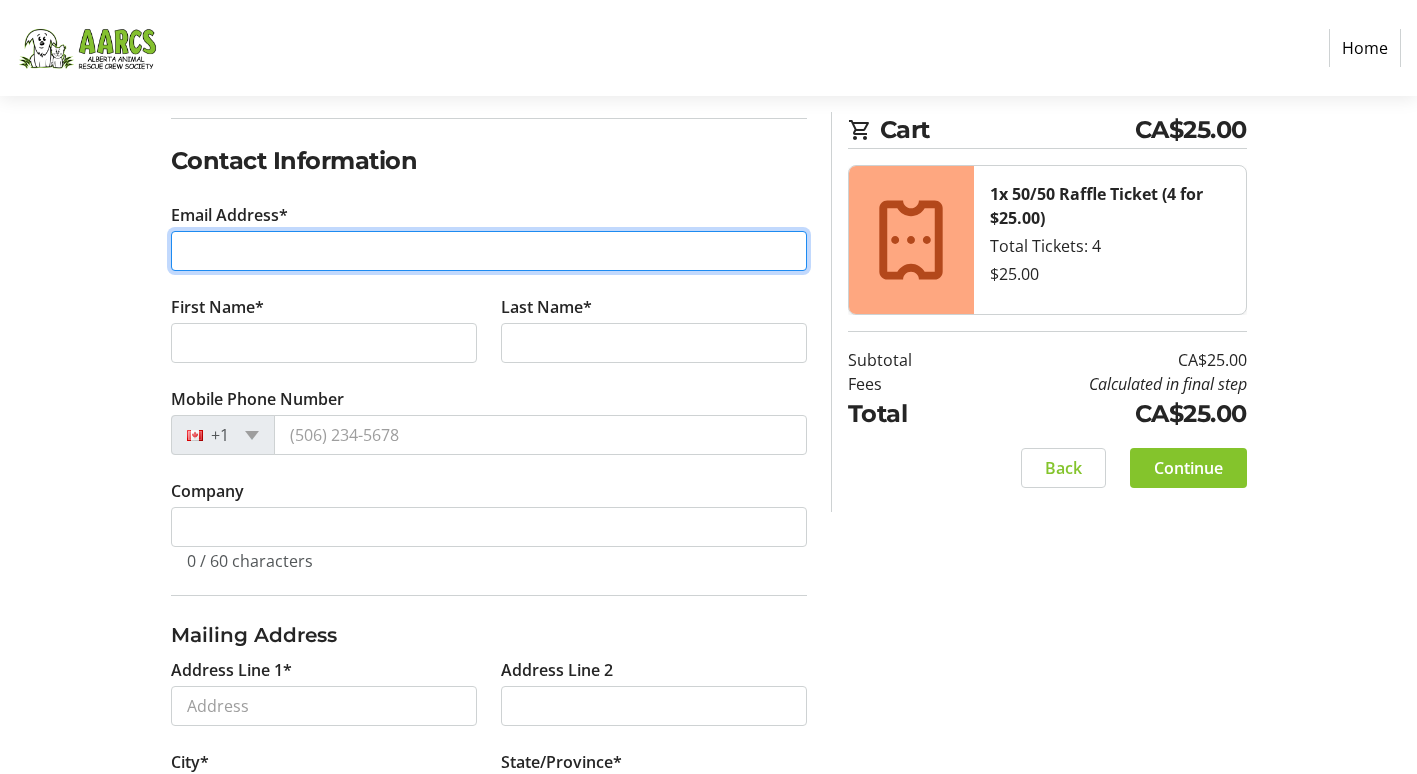click on "Email Address*" at bounding box center (489, 251) 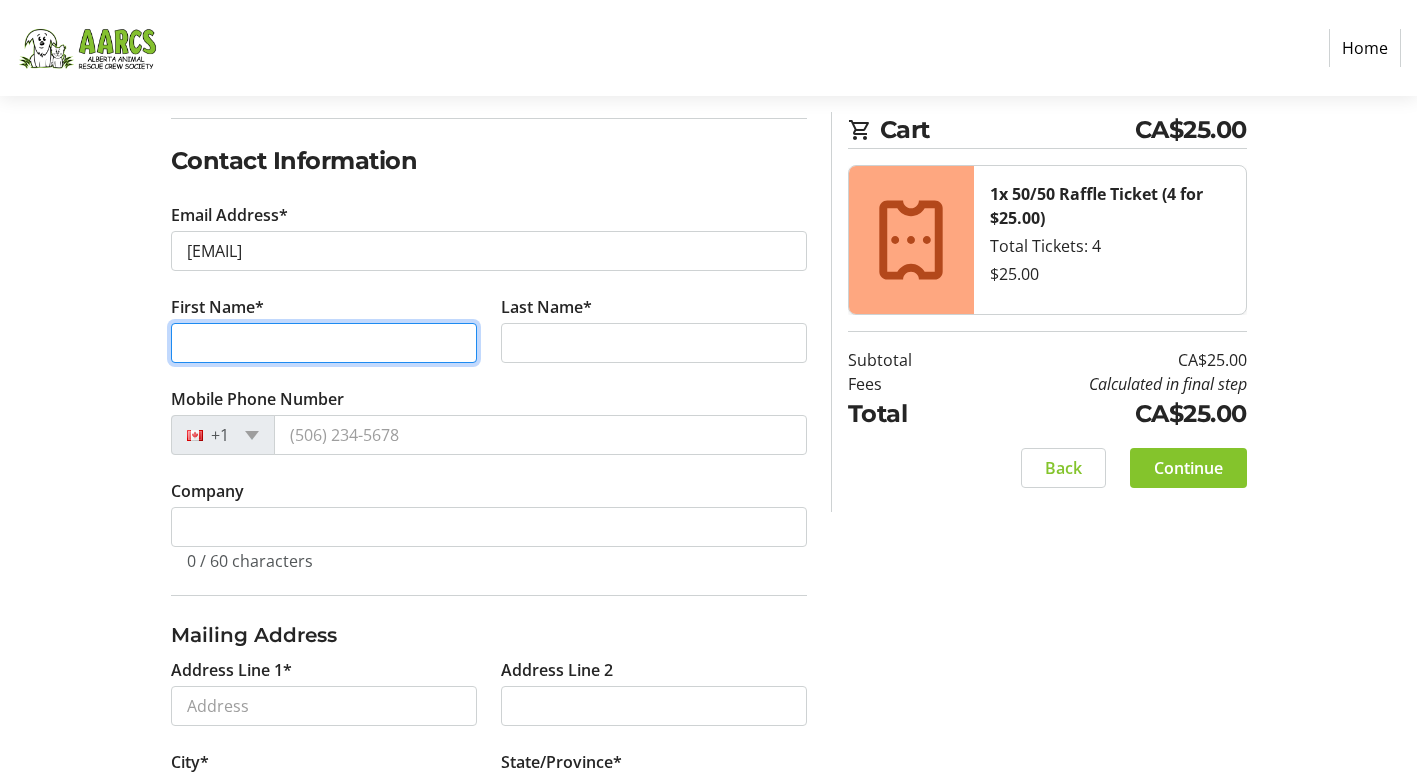 type on "[FIRST] & [FIRST]" 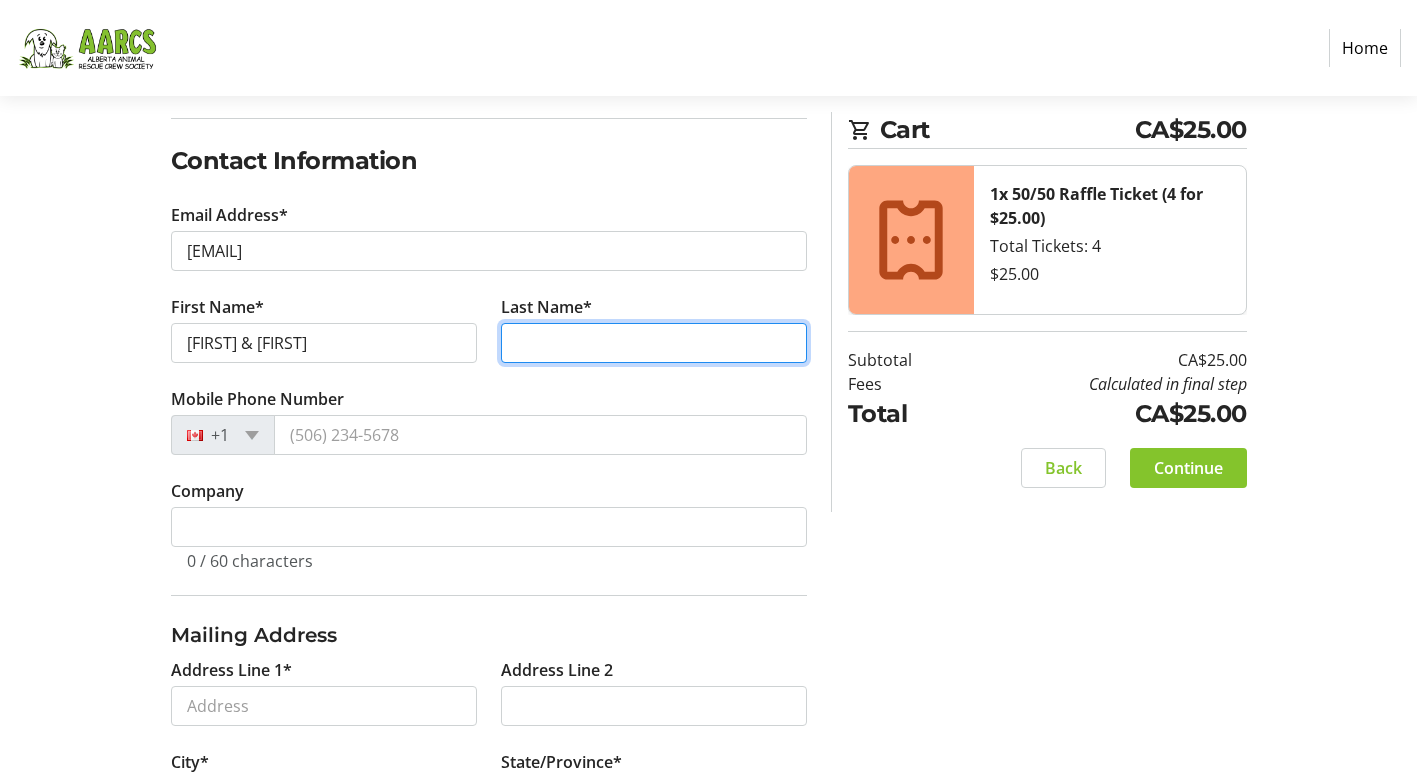 type on "[LAST]" 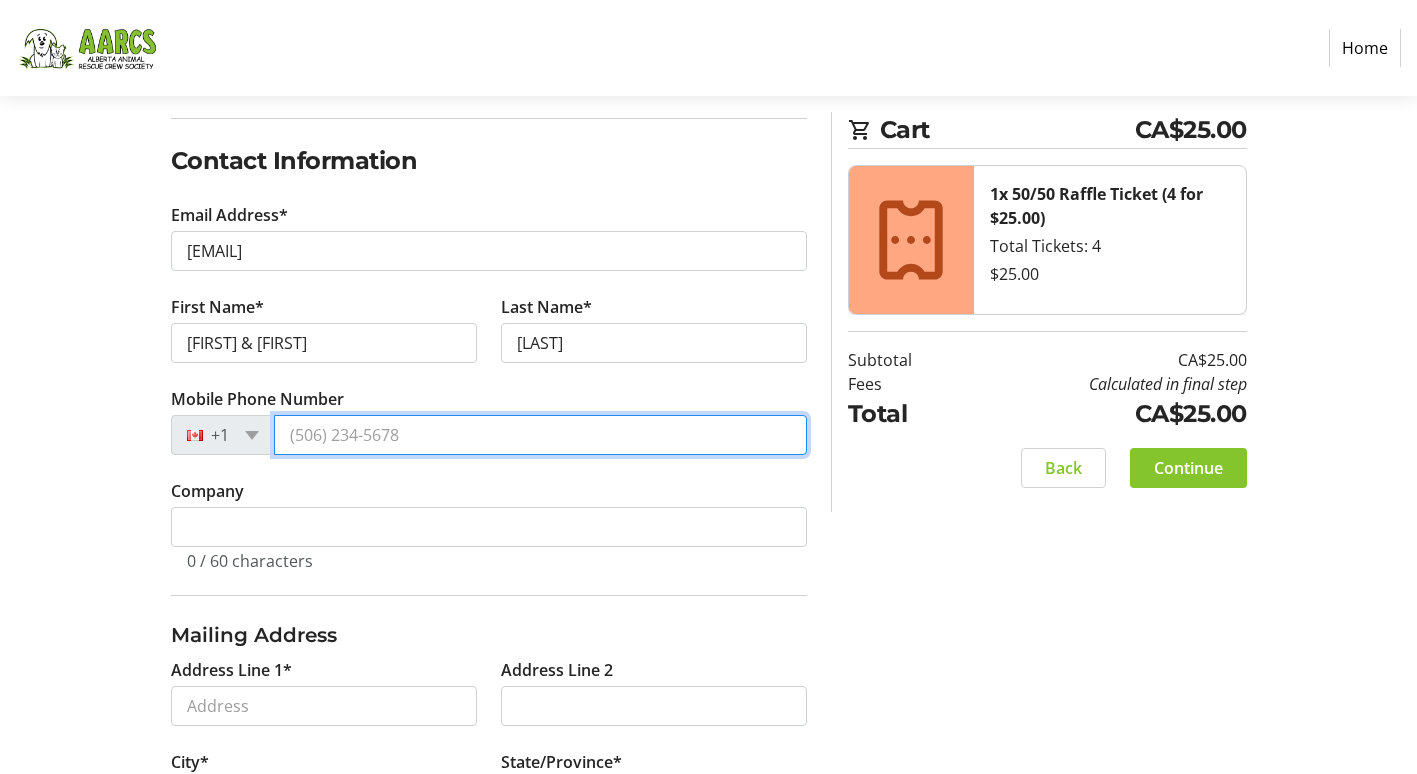 type on "[PHONE]" 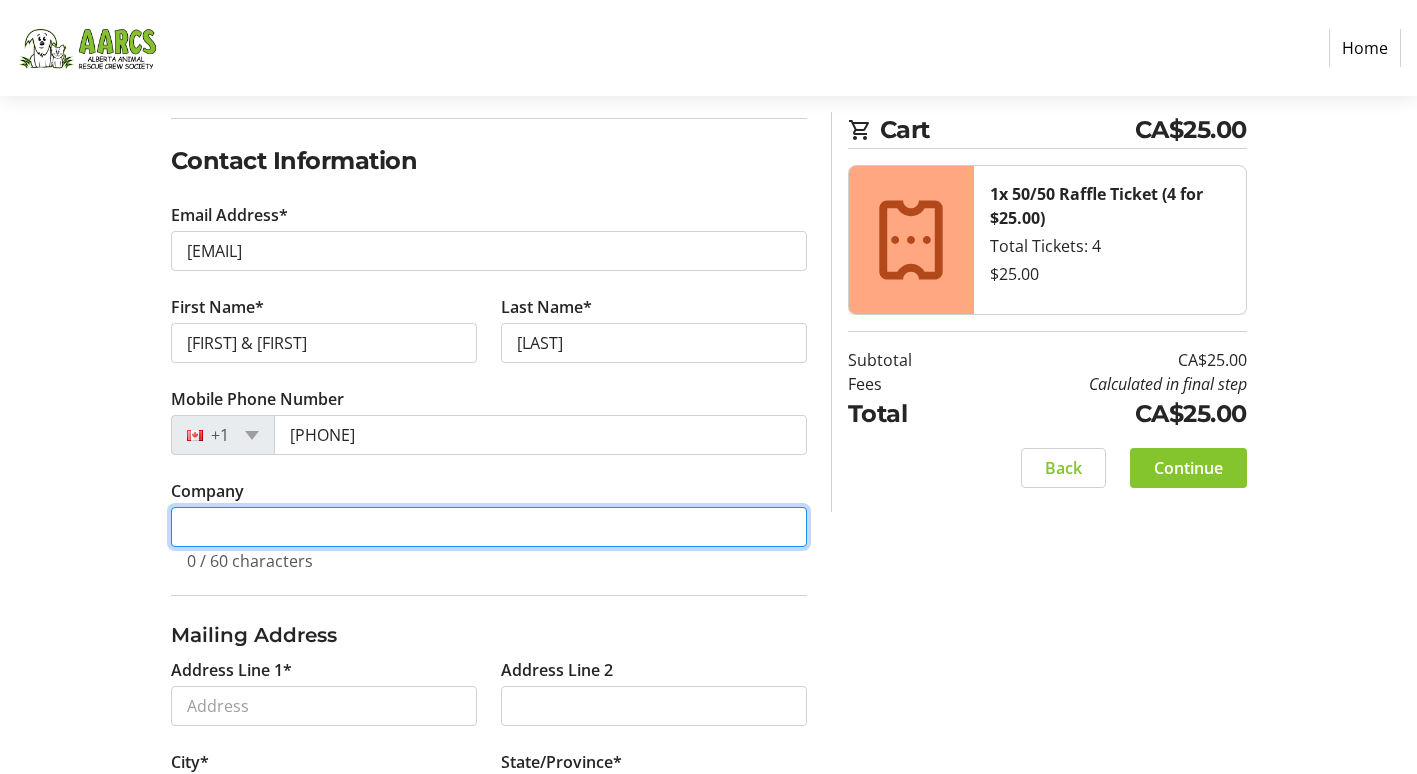 type on "[CITY], [STATE], [COUNTRY]" 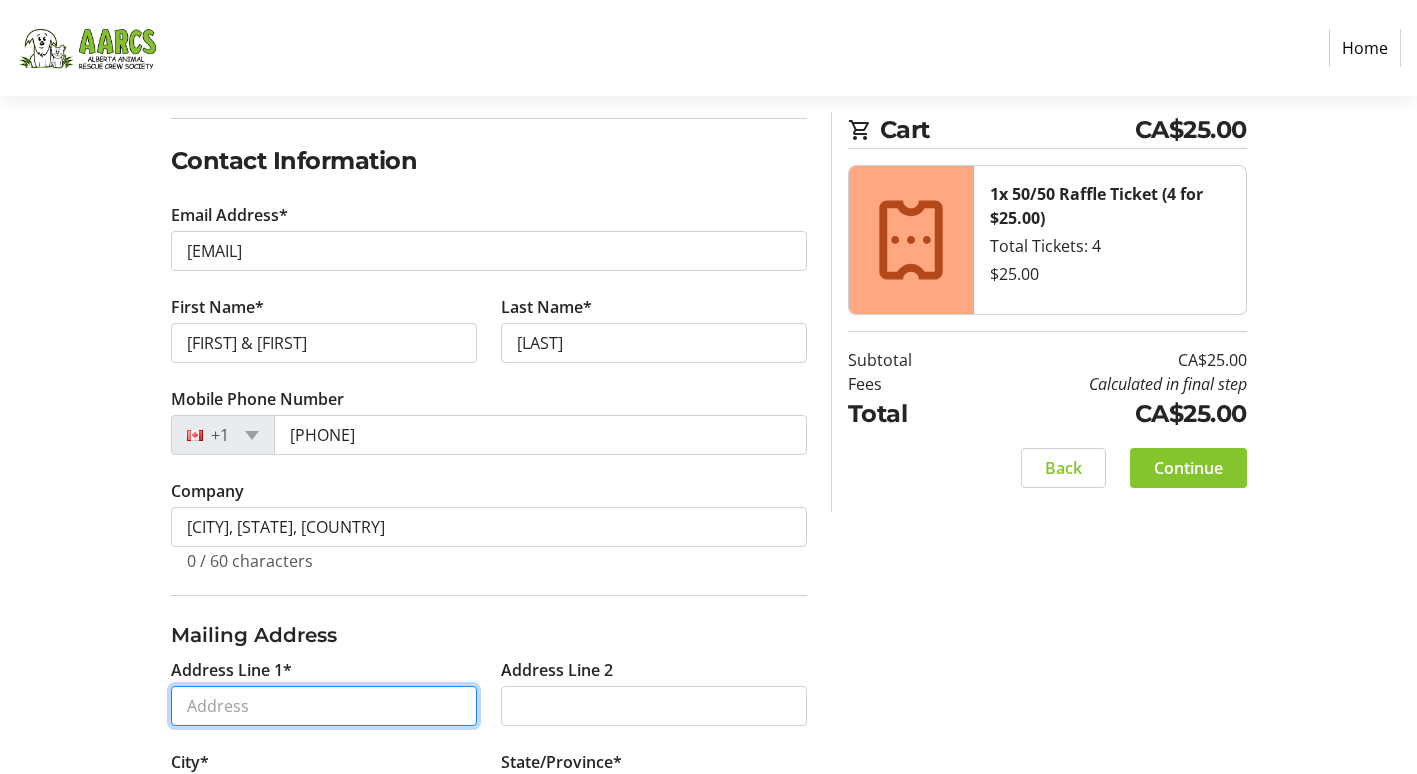 type on "[NUMBER] [STREET] [DIRECTION], [CITY], [STATE]" 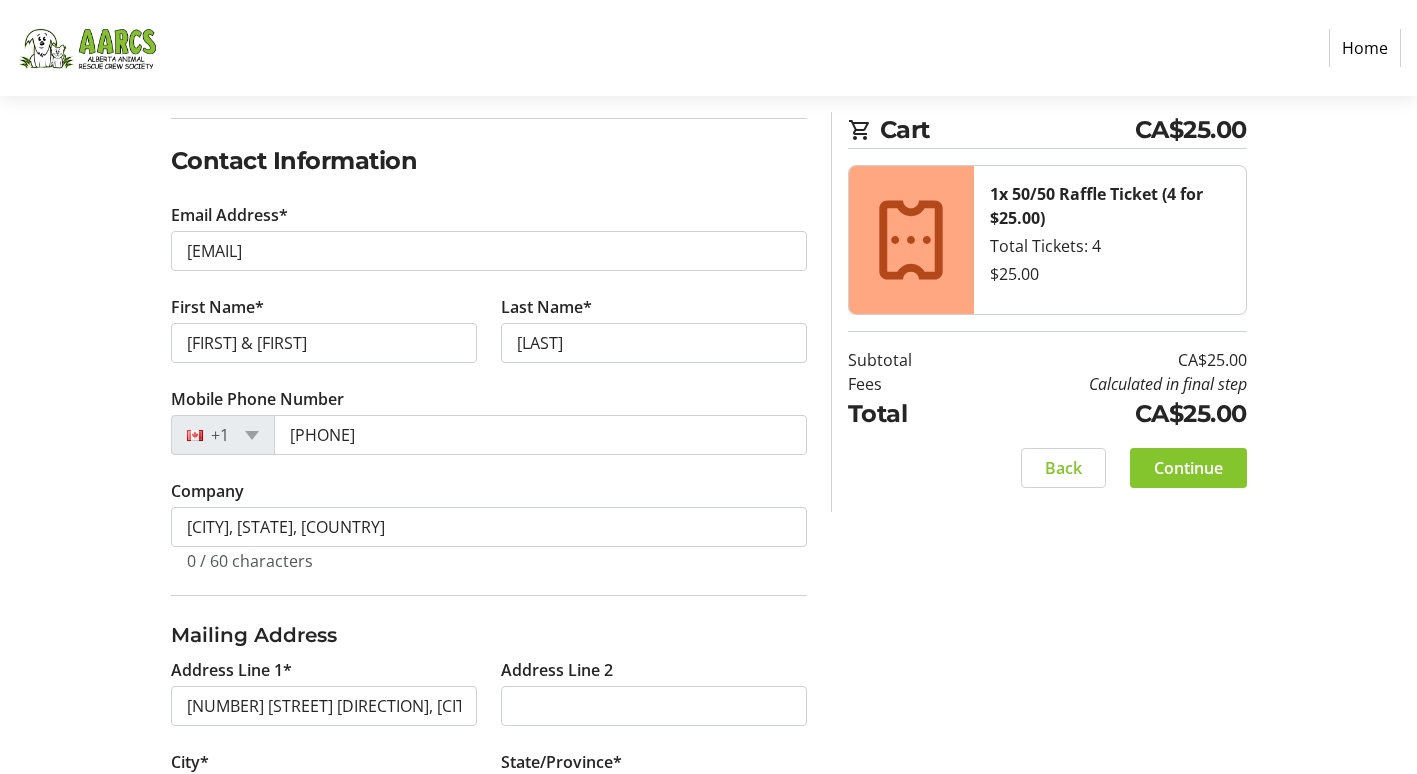 type on "[NUMBER] [STREET] [DIRECTION], [CITY], [STATE]" 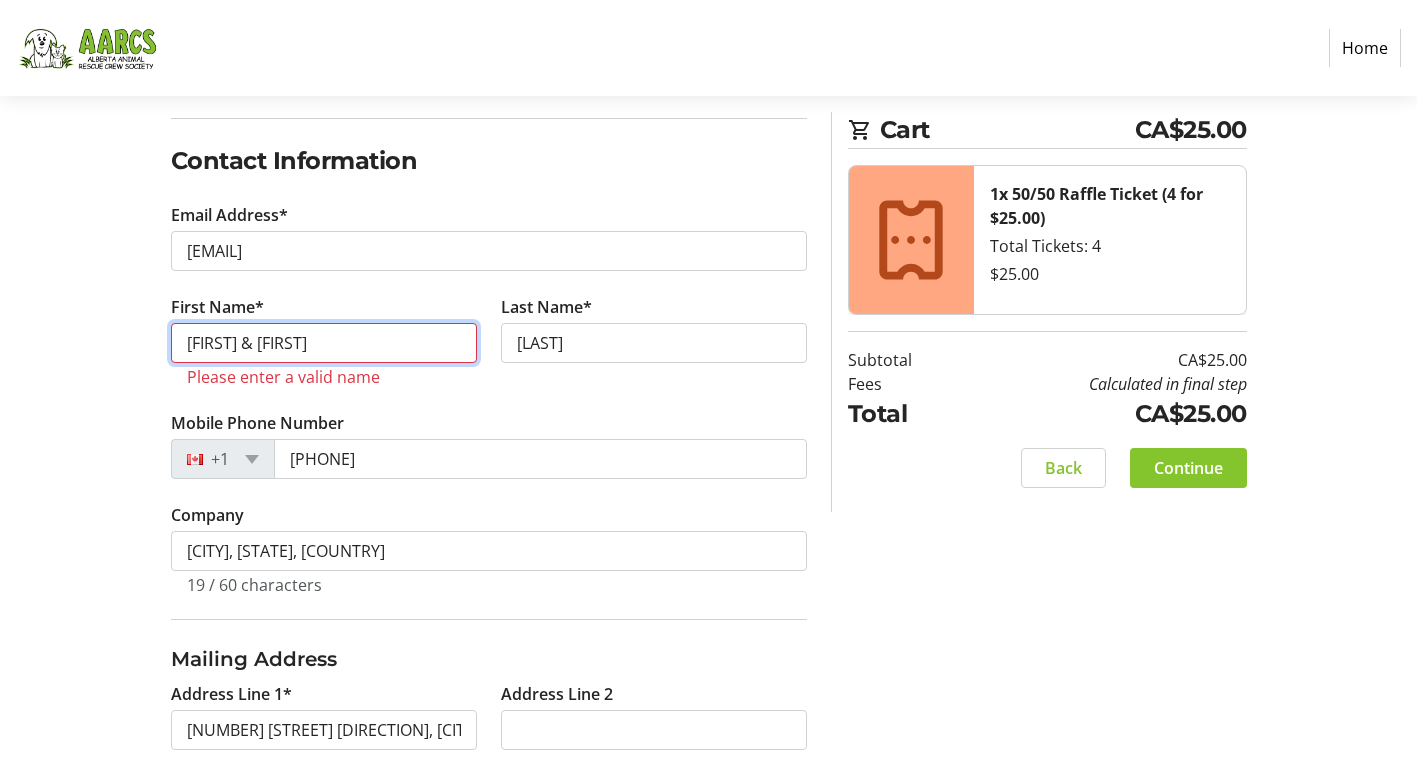 drag, startPoint x: 301, startPoint y: 343, endPoint x: 230, endPoint y: 329, distance: 72.36712 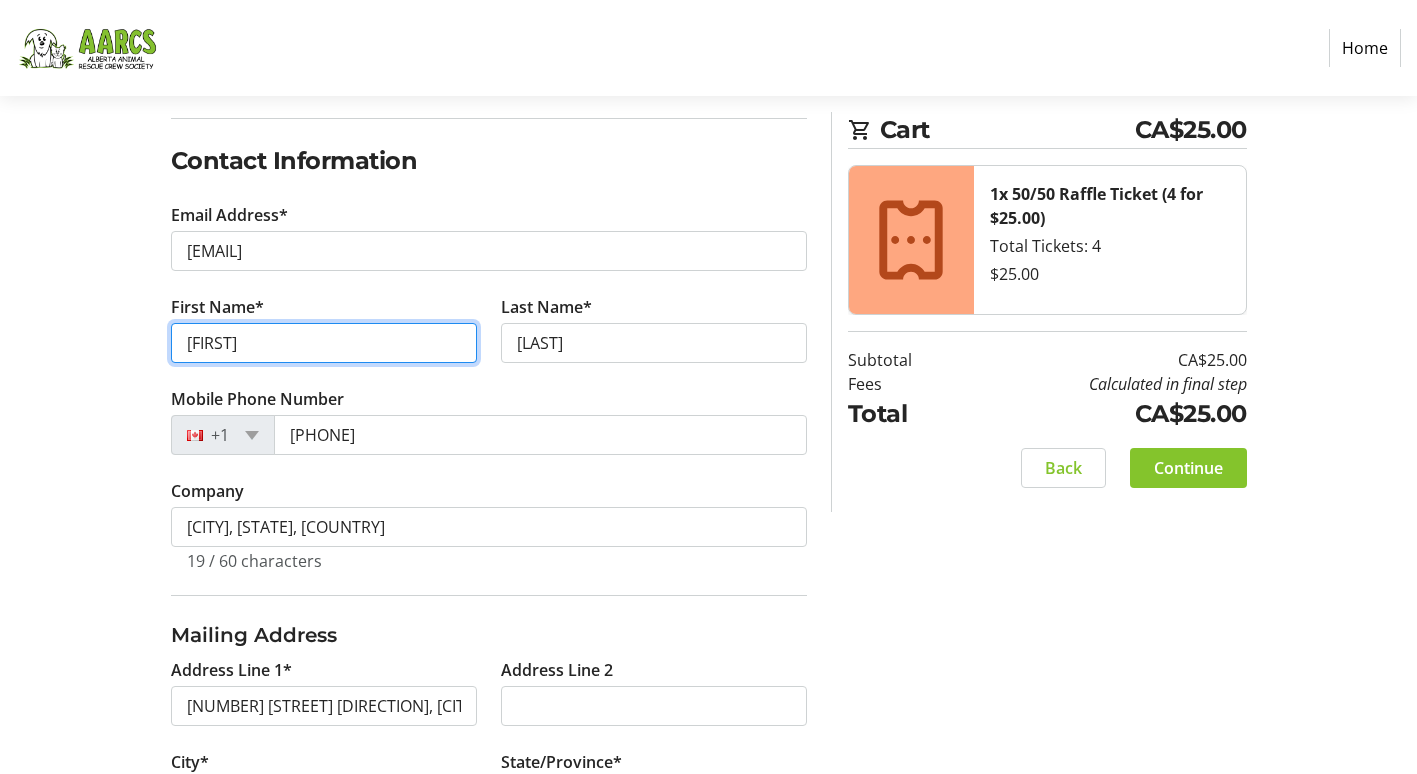 type on "[FIRST]" 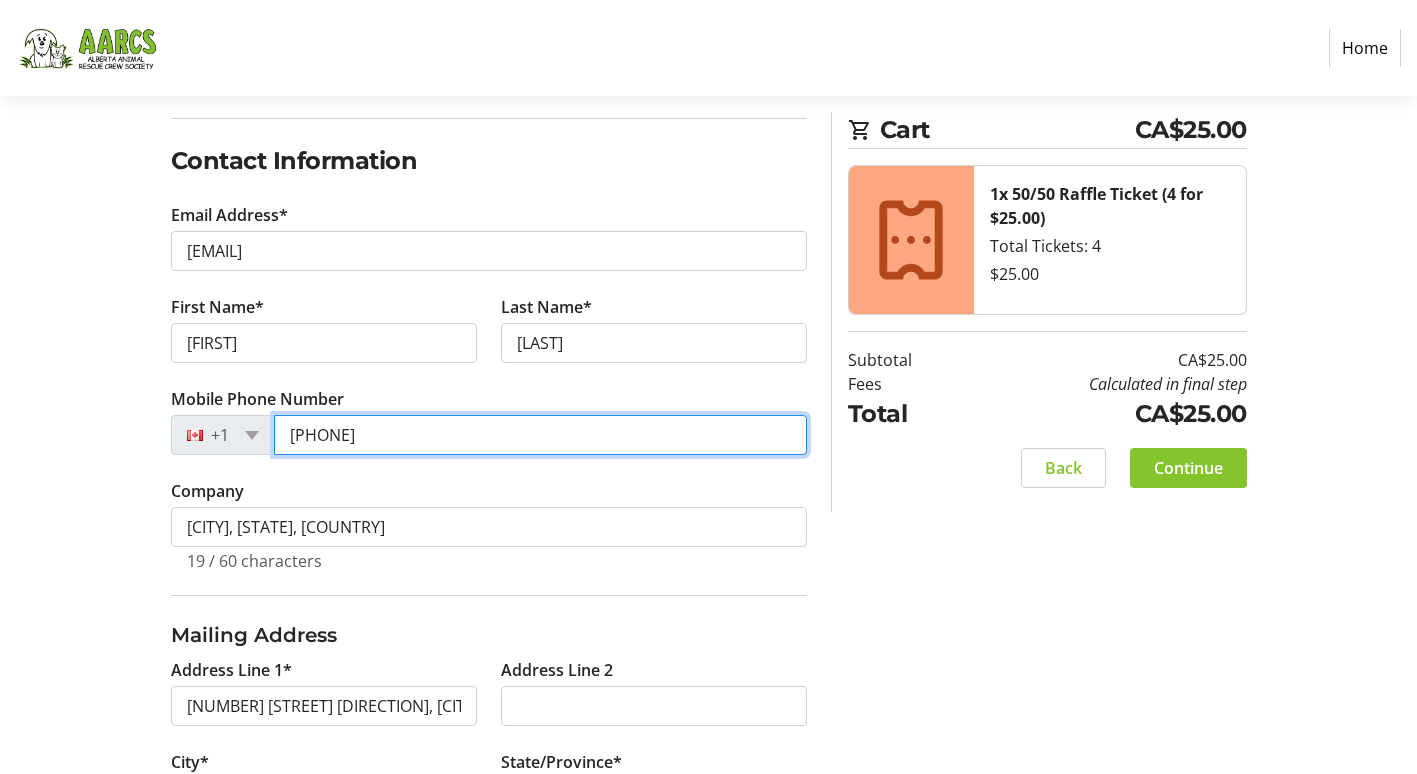 click on "[PHONE]" at bounding box center (540, 435) 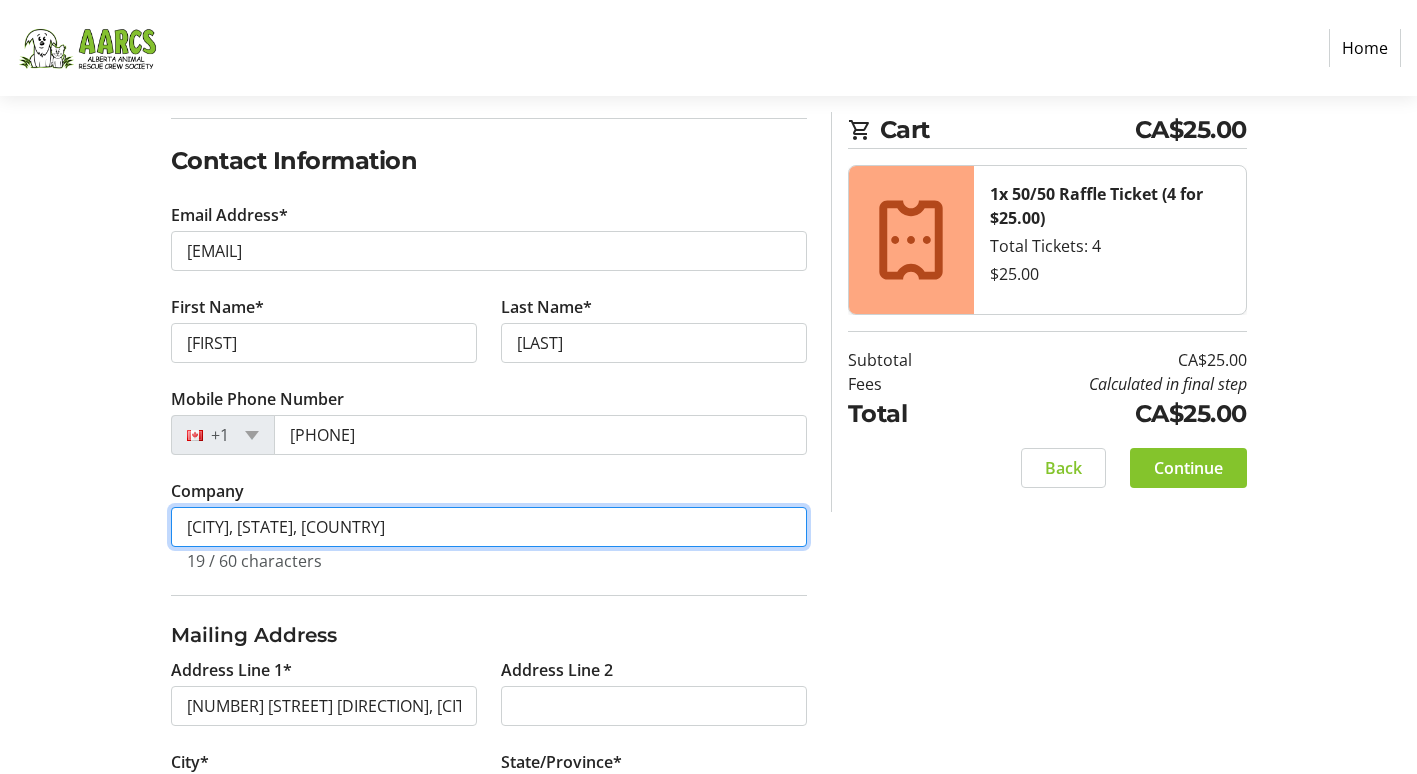 drag, startPoint x: 401, startPoint y: 530, endPoint x: 148, endPoint y: 502, distance: 254.5447 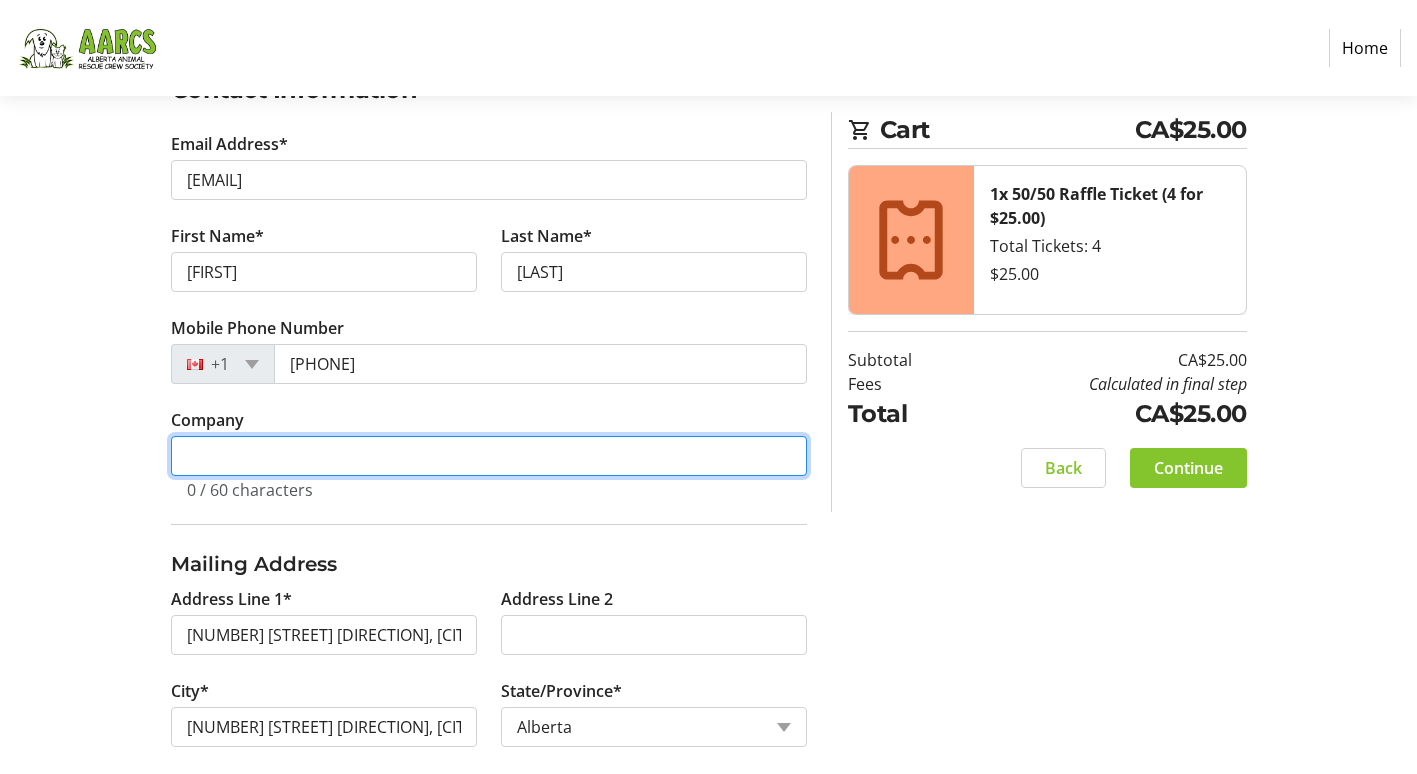 scroll, scrollTop: 500, scrollLeft: 0, axis: vertical 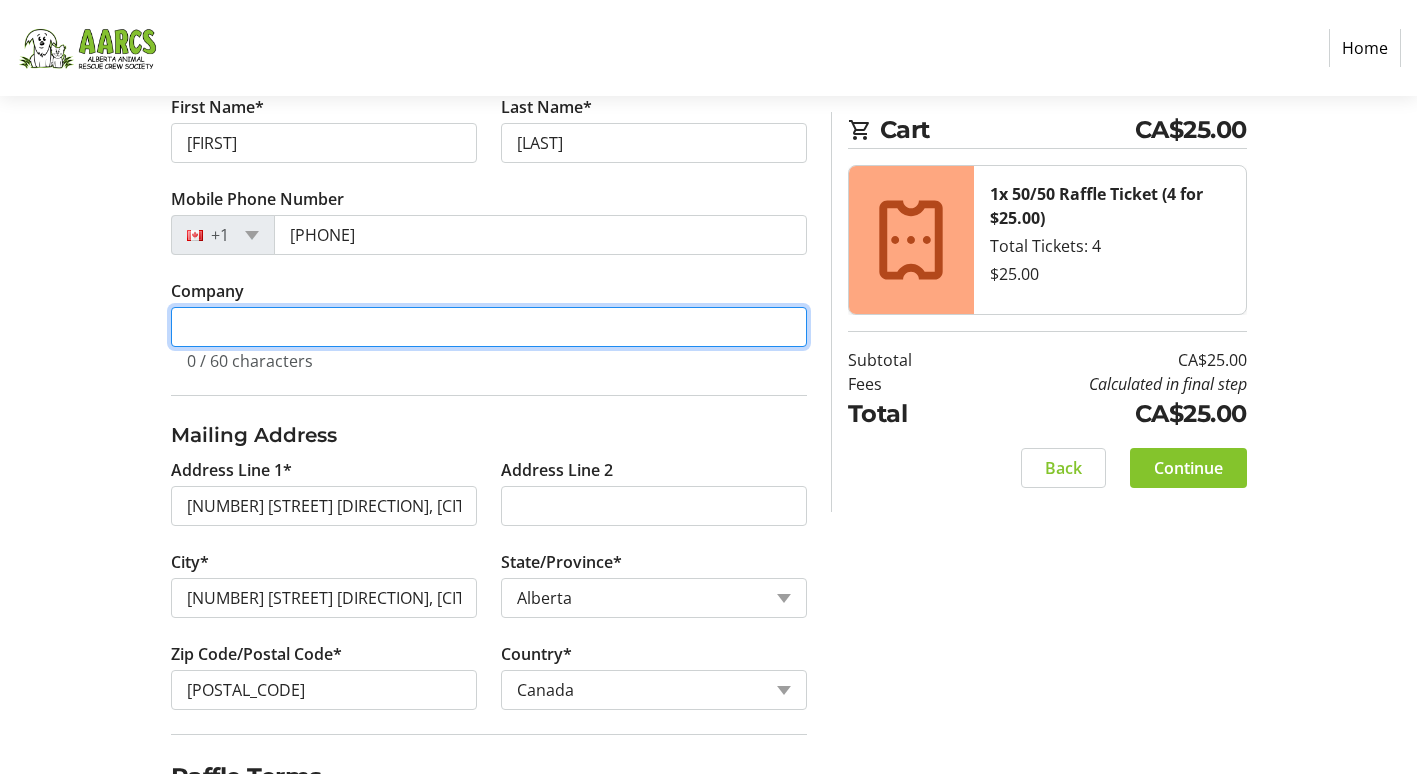 type 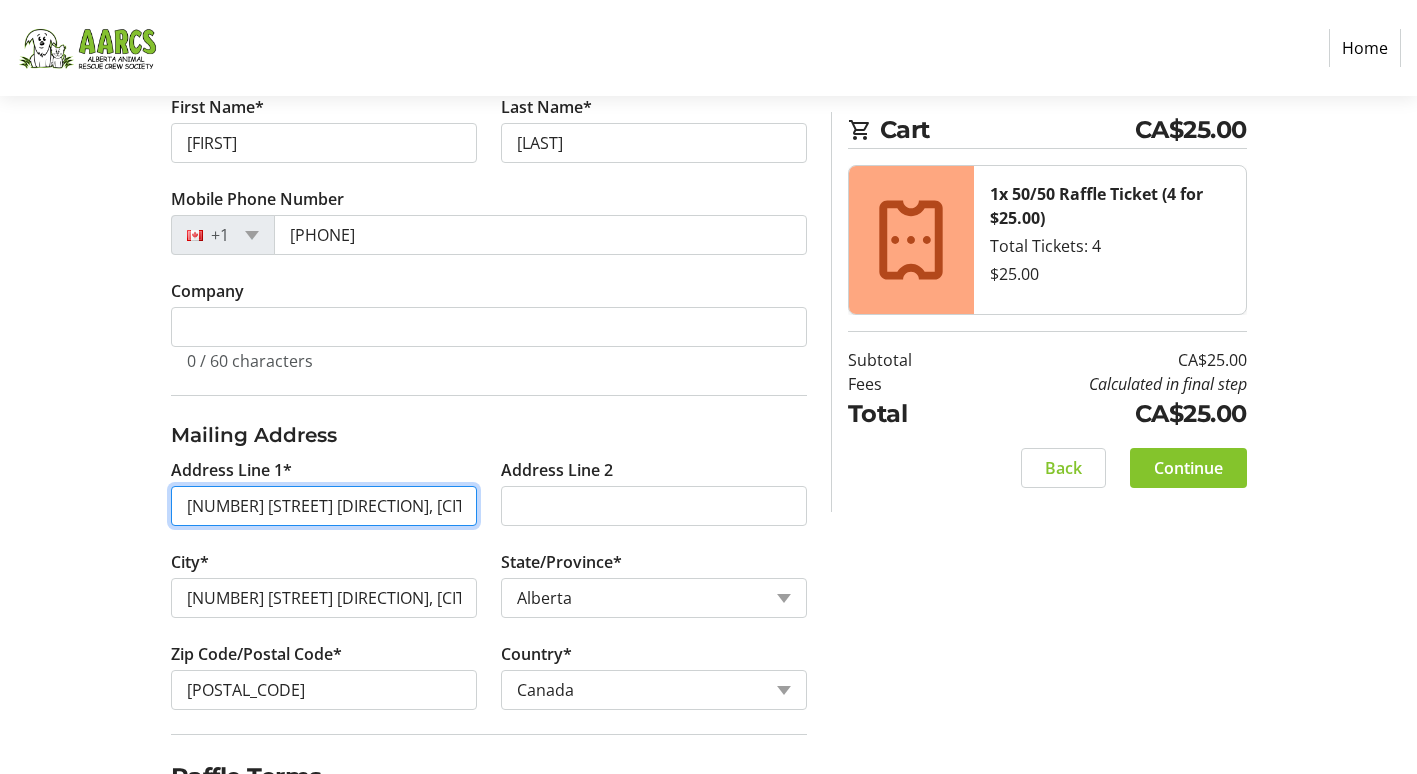 click on "[NUMBER] [STREET] [DIRECTION], [CITY], [STATE]" at bounding box center (324, 506) 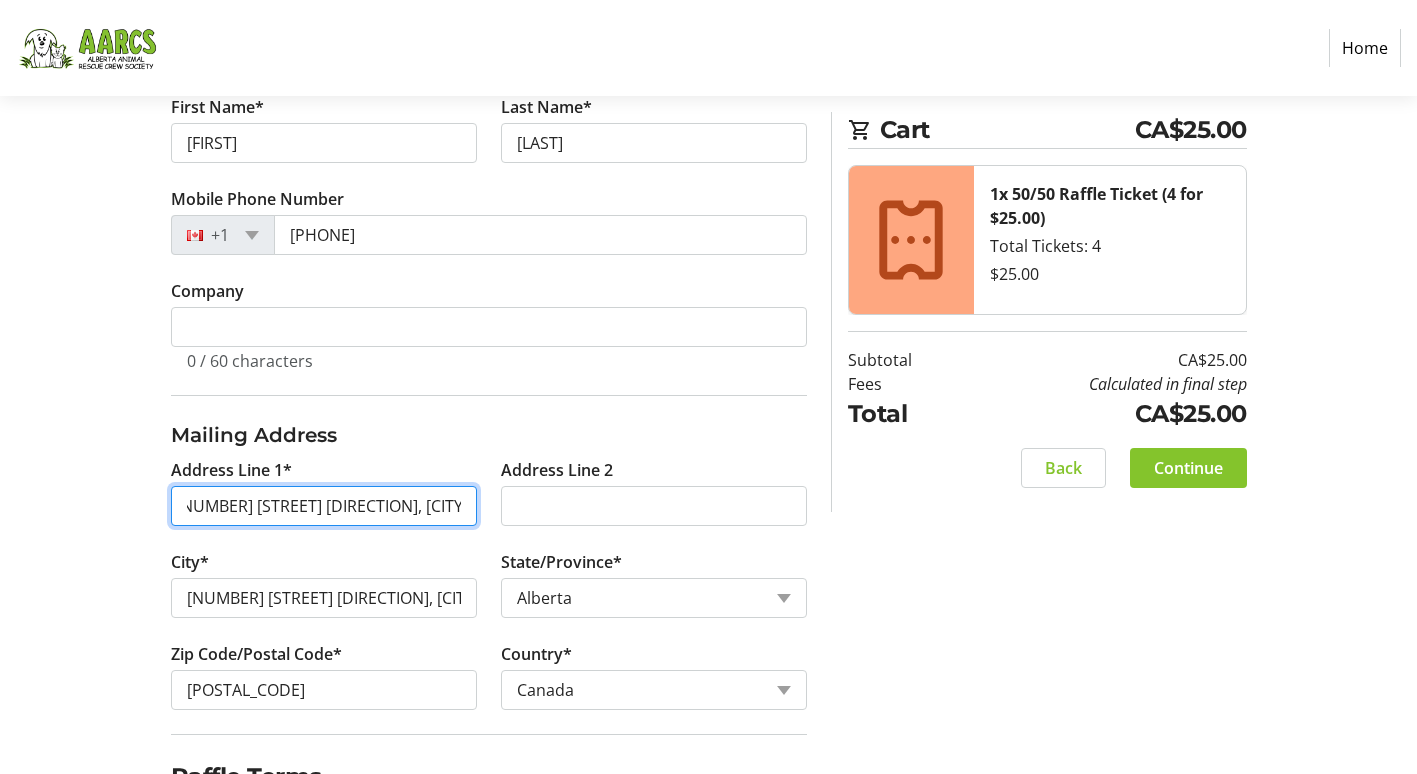 drag, startPoint x: 352, startPoint y: 505, endPoint x: 511, endPoint y: 536, distance: 161.99382 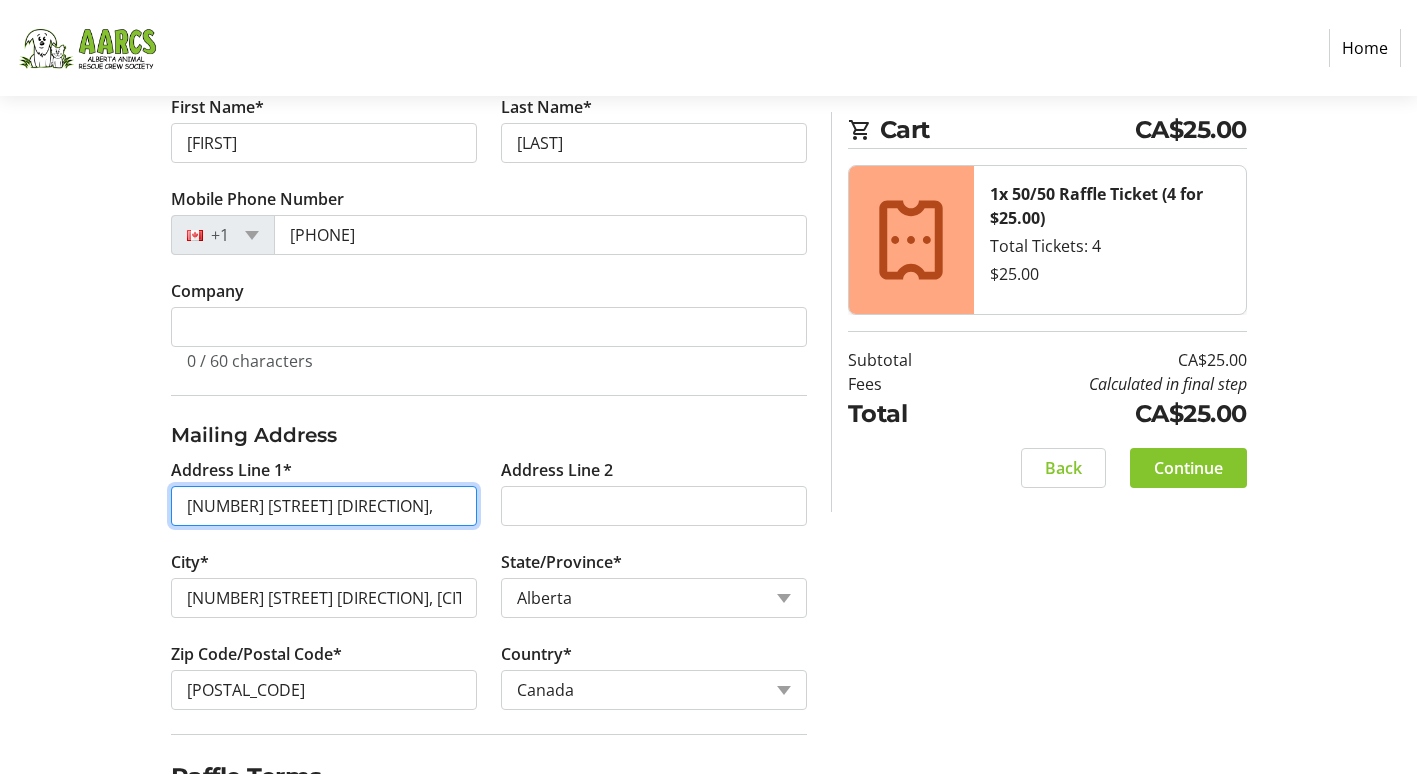 scroll, scrollTop: 0, scrollLeft: 0, axis: both 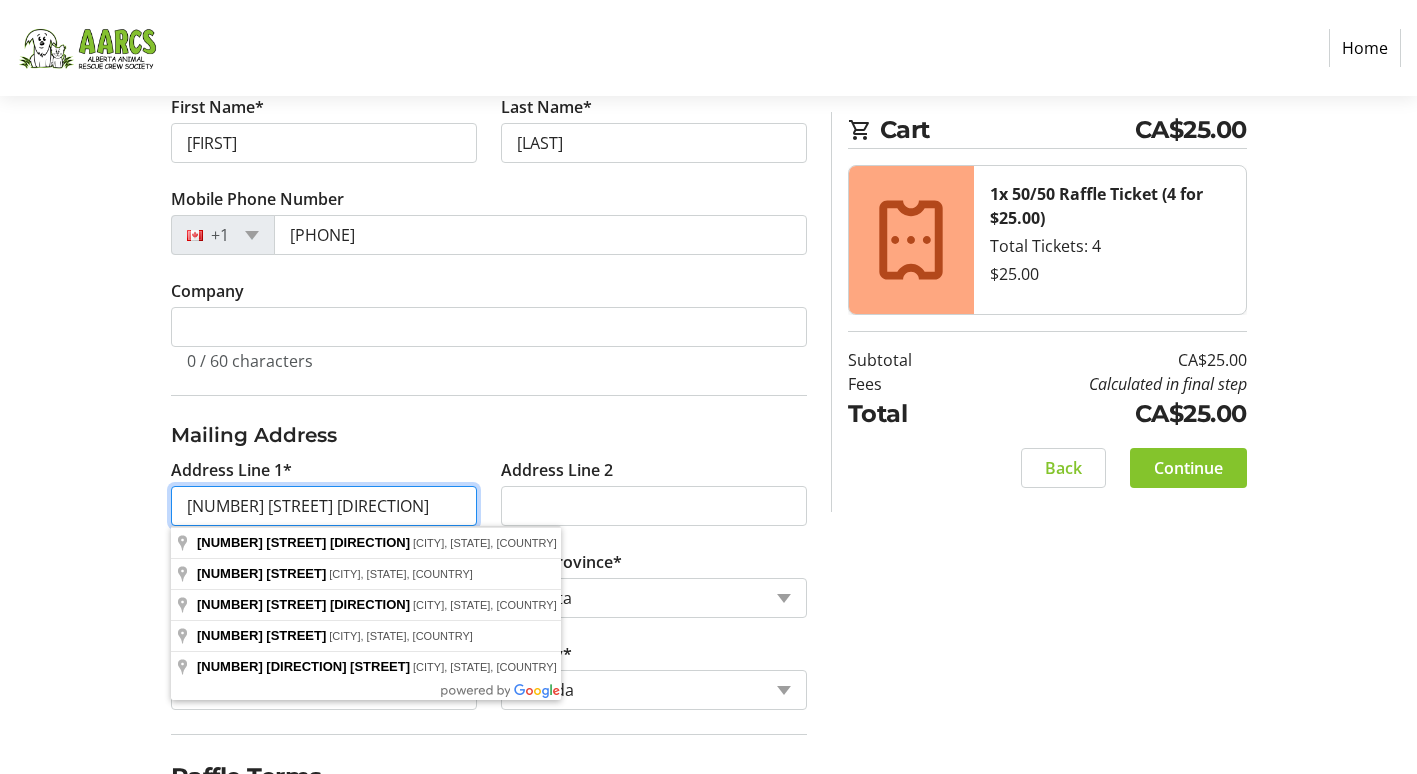 type on "[NUMBER] [STREET] [DIRECTION]" 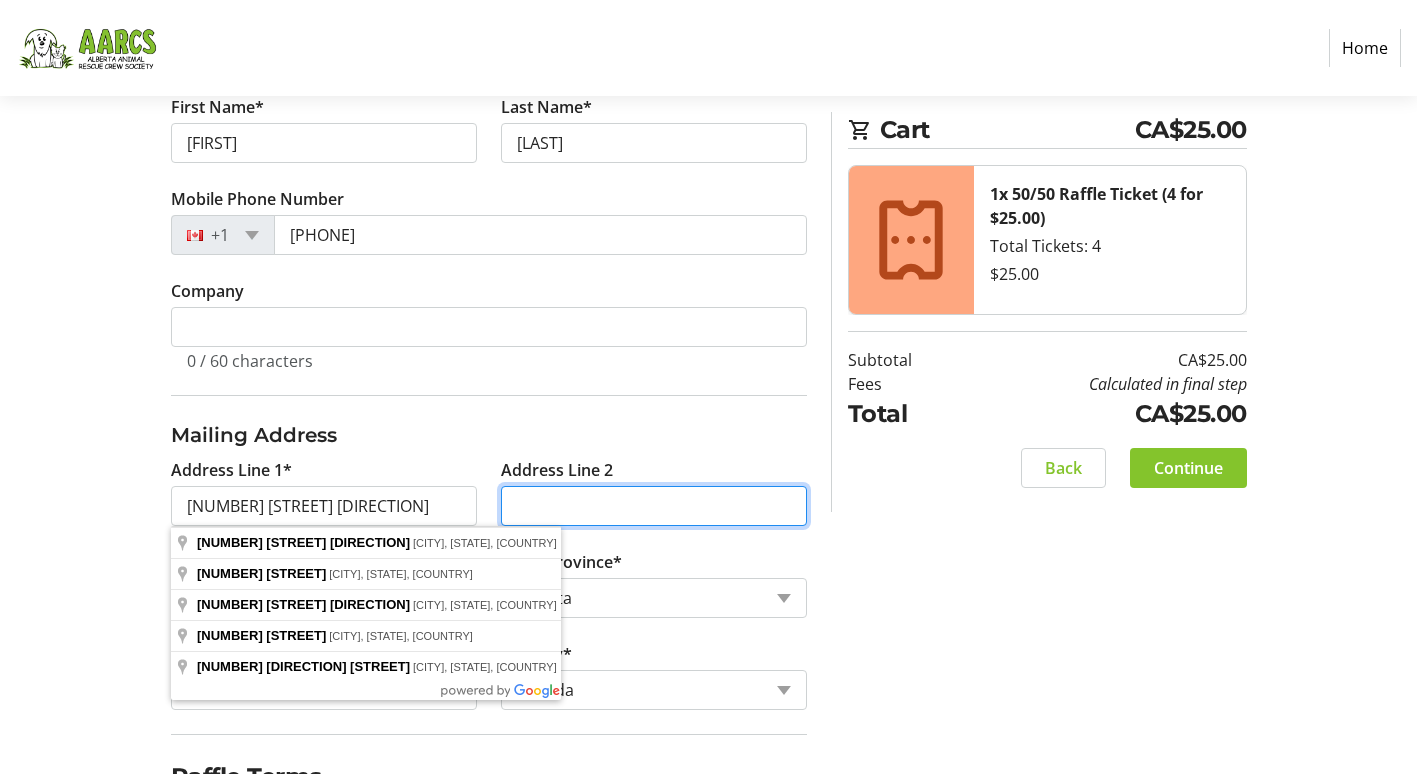 click on "Address Line 2" at bounding box center [654, 506] 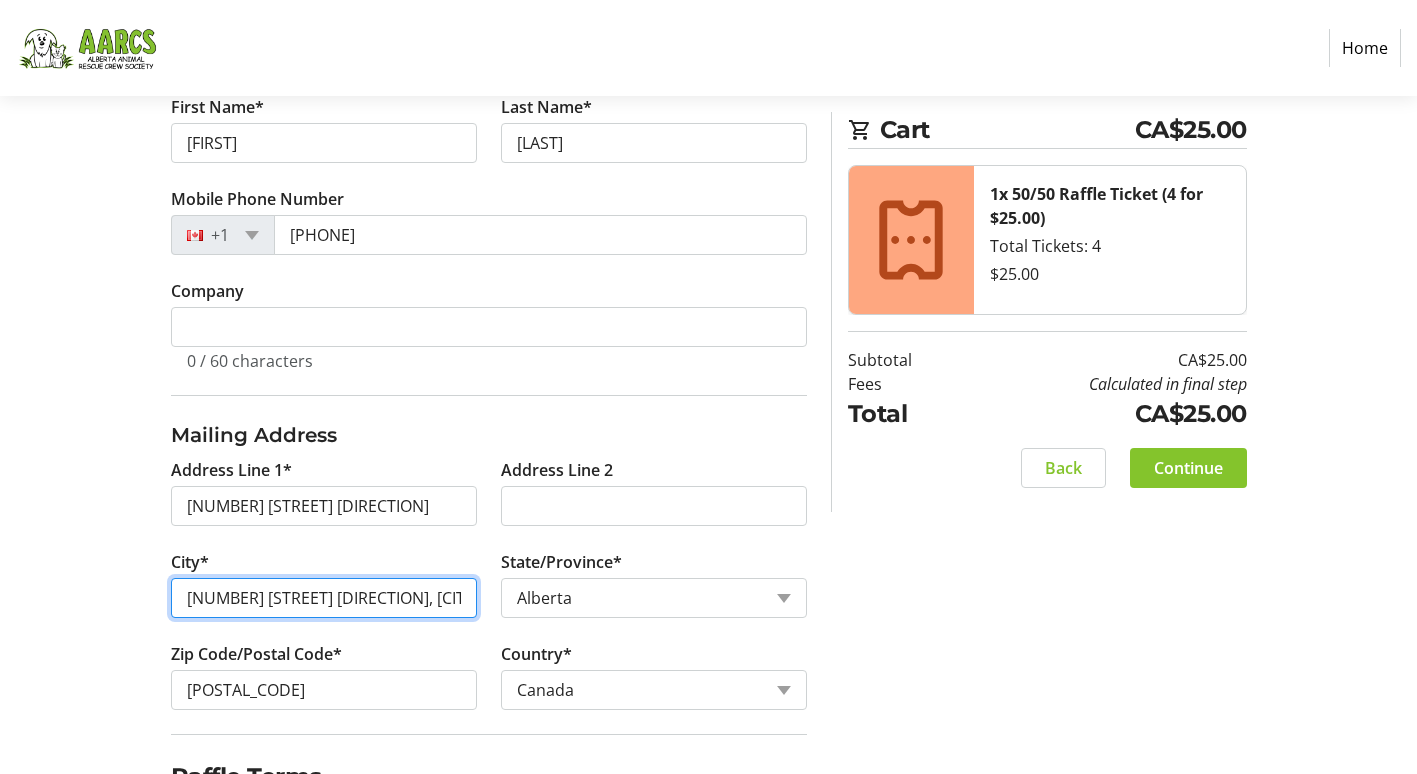 click on "[NUMBER] [STREET] [DIRECTION], [CITY], [STATE]" at bounding box center [324, 598] 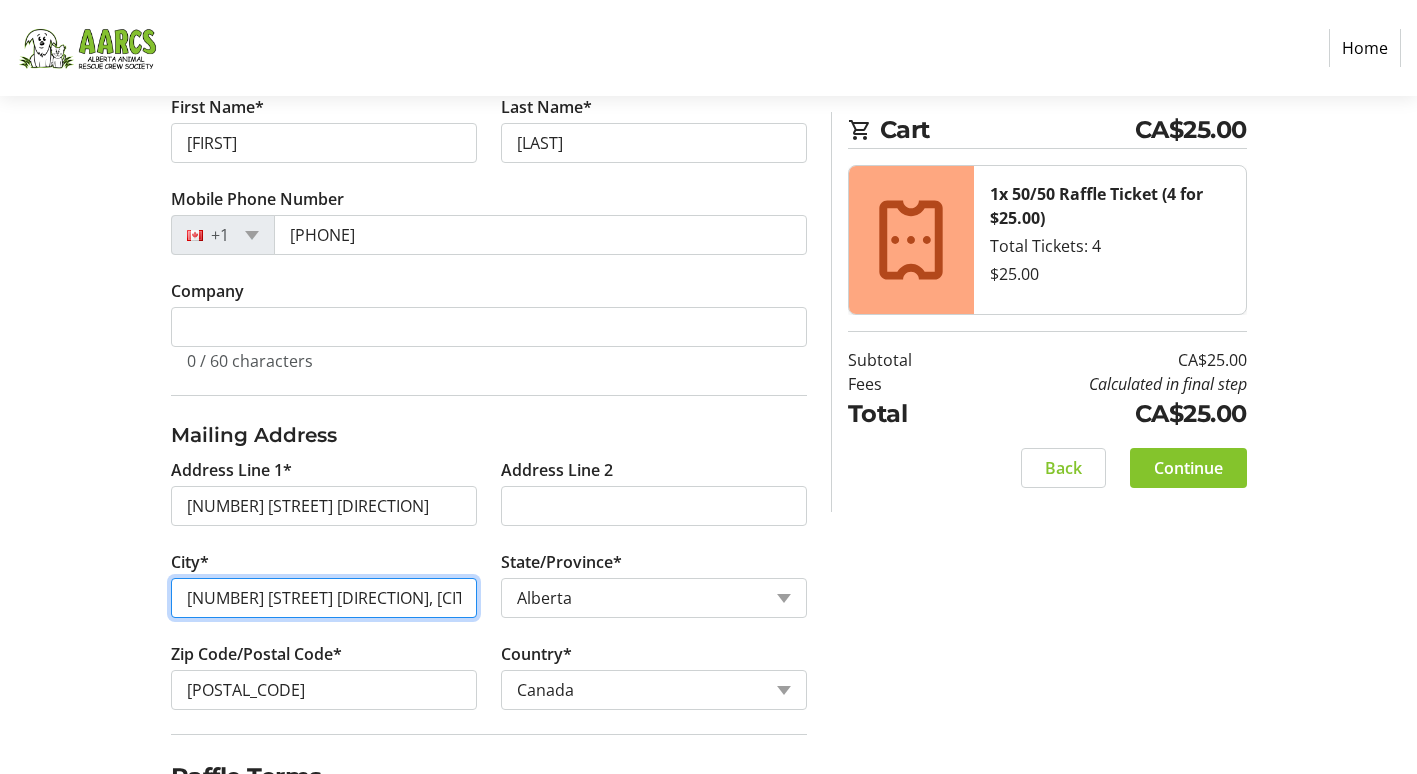 drag, startPoint x: 349, startPoint y: 597, endPoint x: 119, endPoint y: 571, distance: 231.4649 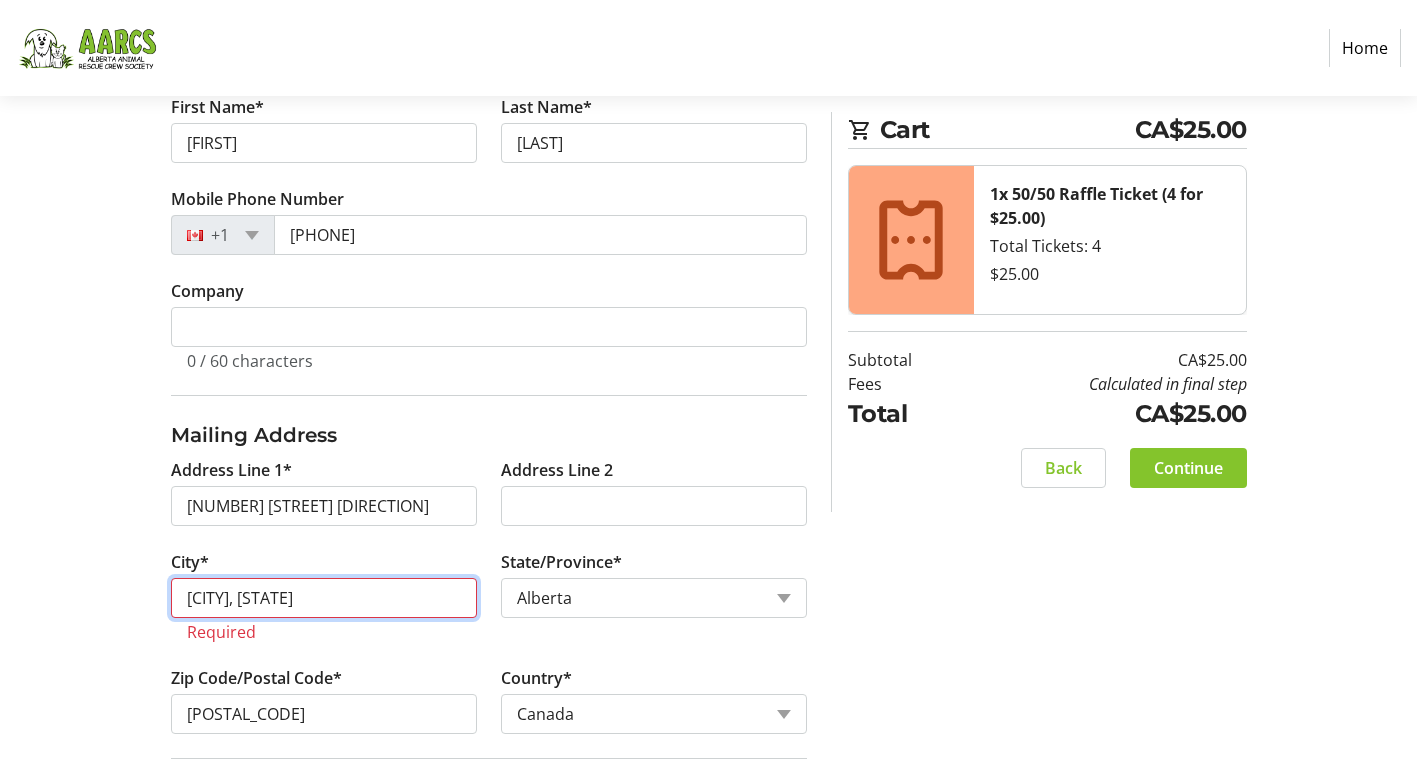 drag, startPoint x: 334, startPoint y: 599, endPoint x: 244, endPoint y: 600, distance: 90.005554 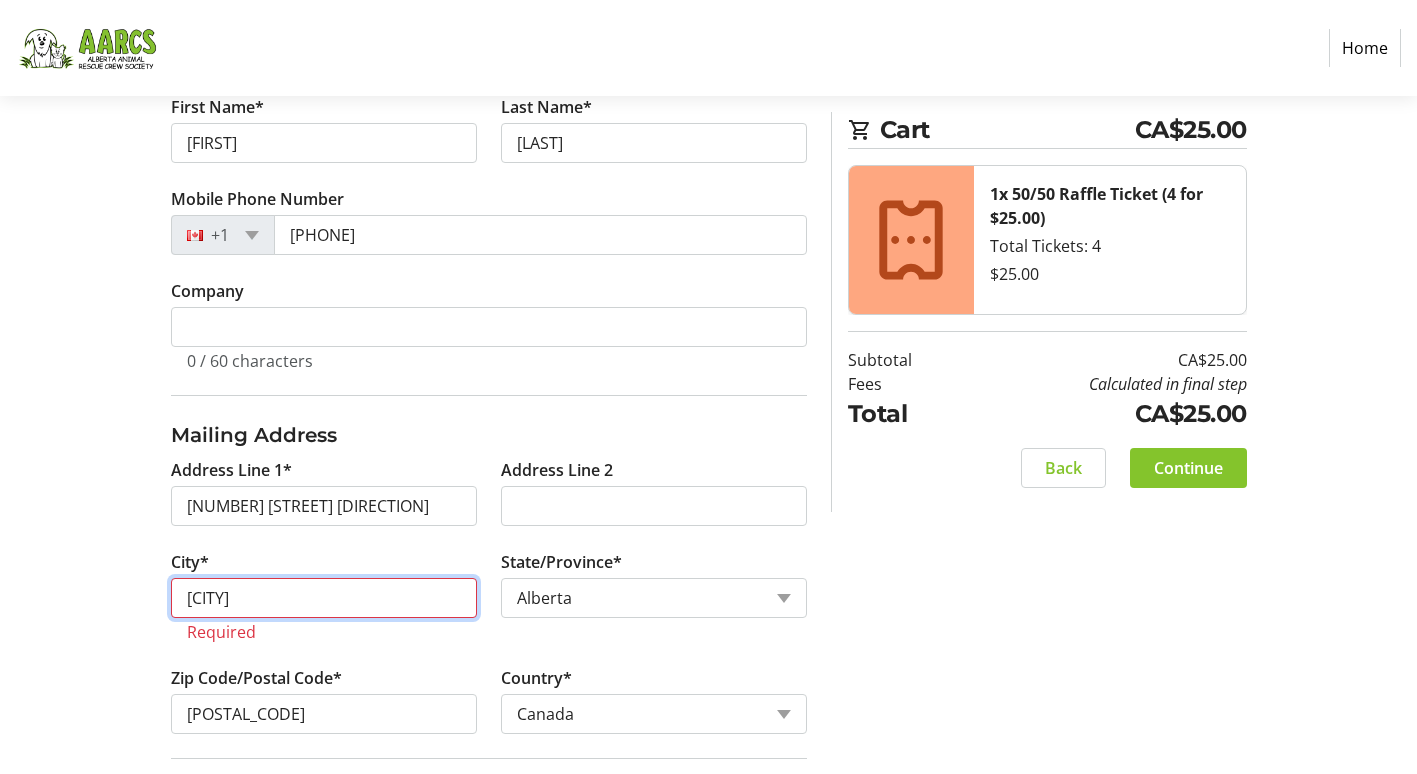 type on "[CITY]" 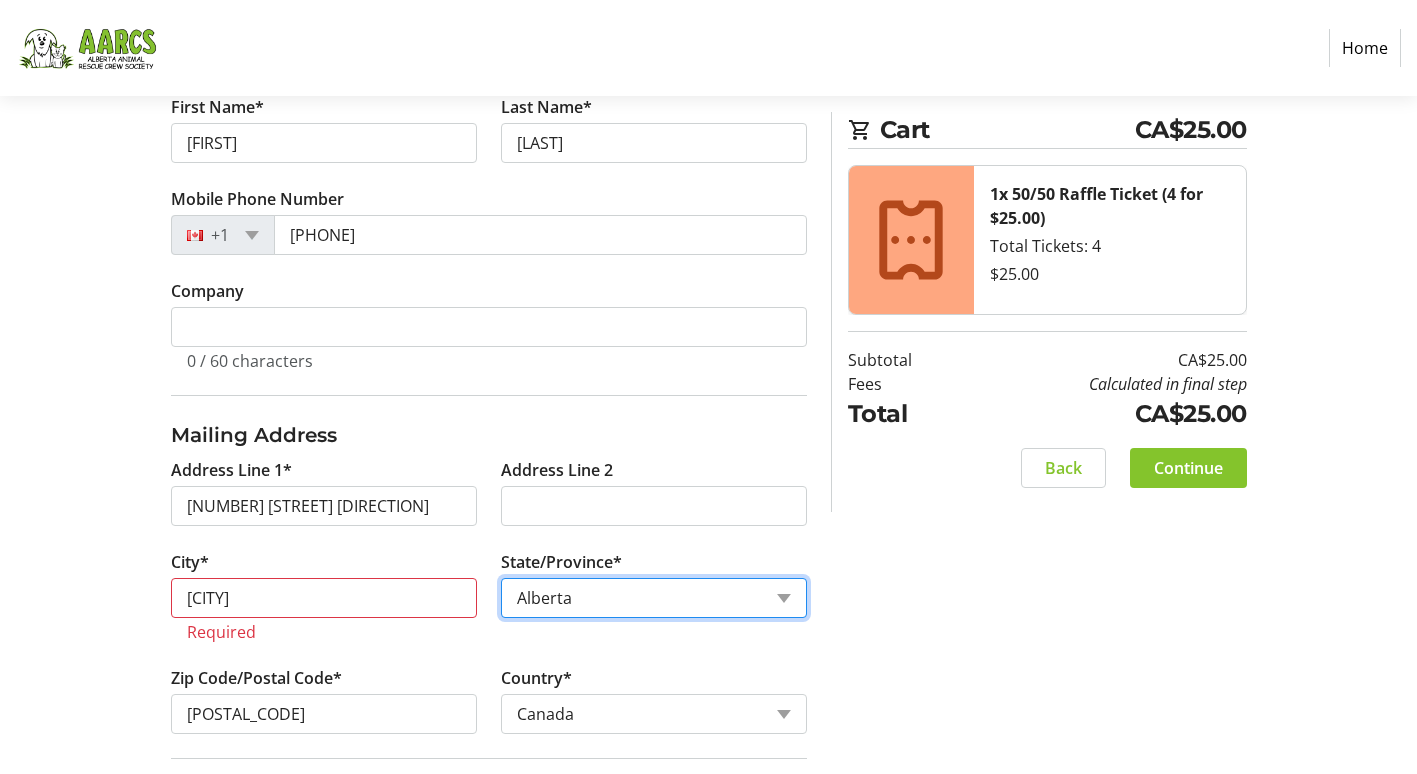 click on "State or Province  State or Province   Alberta   British Columbia   Manitoba   New Brunswick   Newfoundland and Labrador   Nova Scotia   Ontario   Prince Edward Island   Quebec   Saskatchewan   Northwest Territories   Nunavut   Yukon" at bounding box center [654, 598] 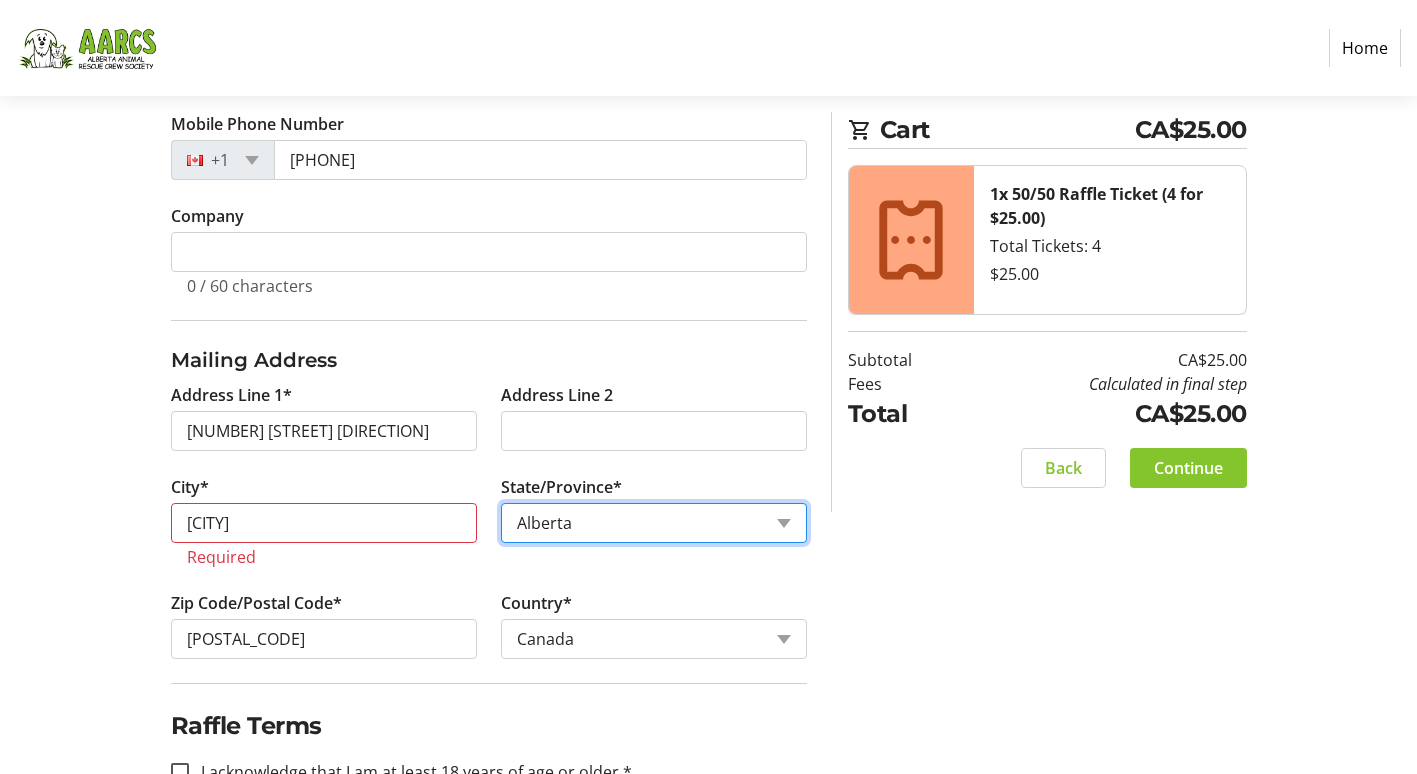 scroll, scrollTop: 633, scrollLeft: 0, axis: vertical 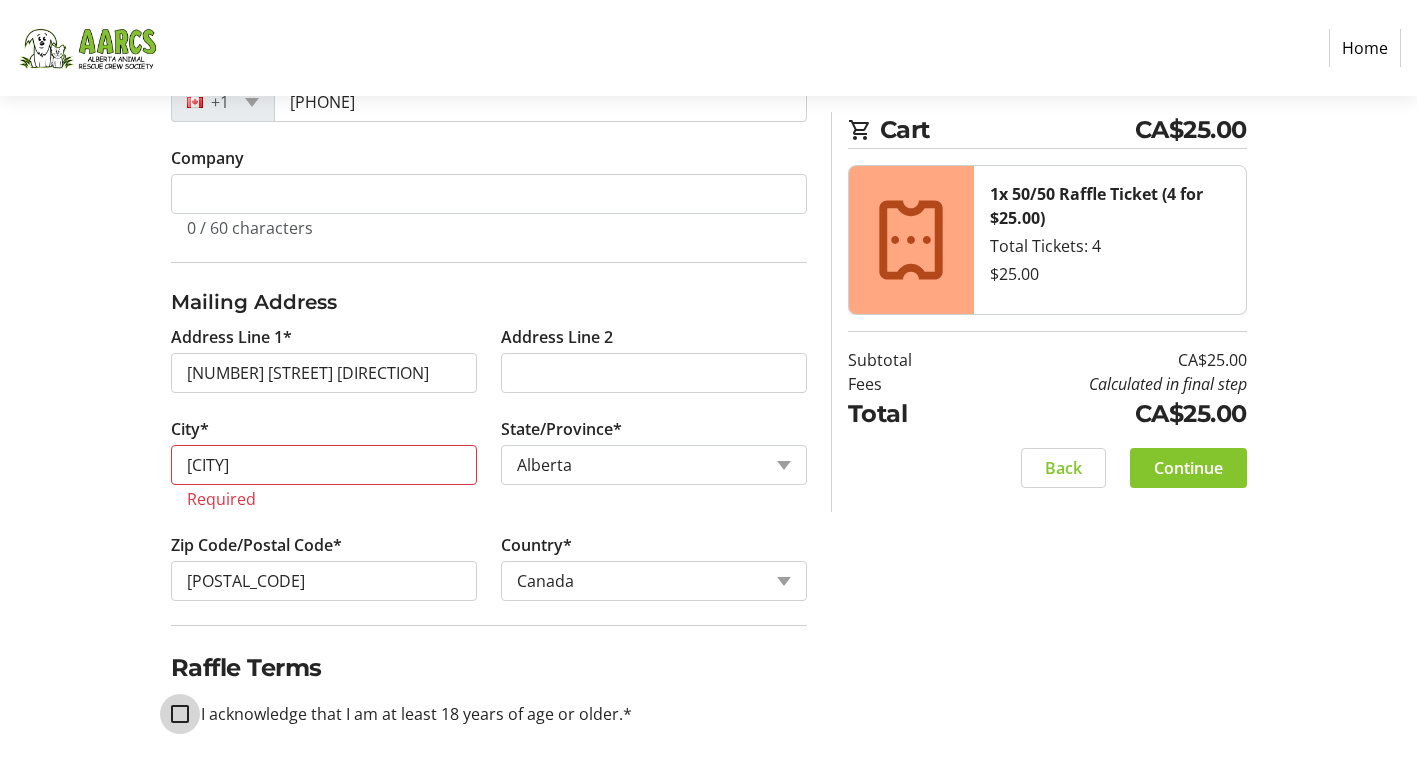 click on "I acknowledge that I am at least 18 years of age or older.*" at bounding box center (180, 714) 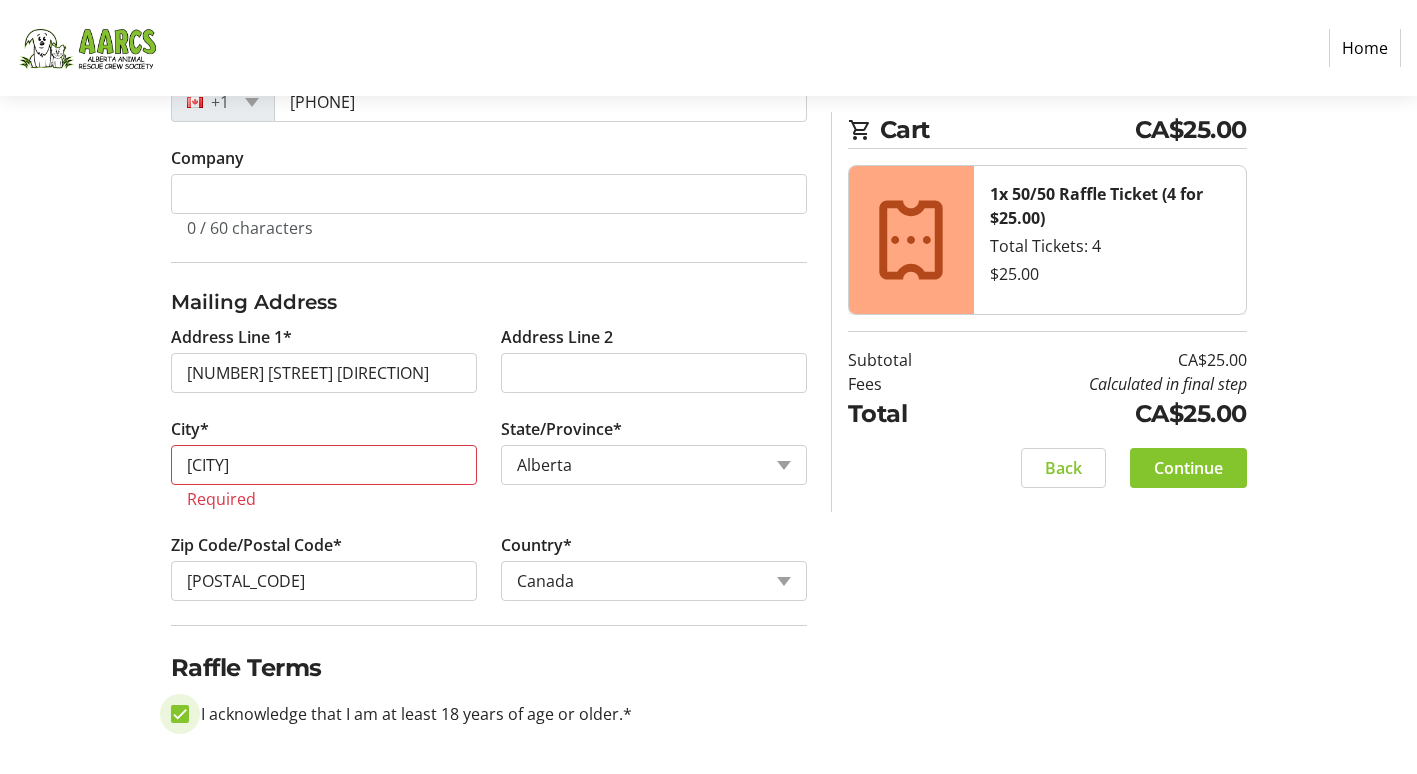 checkbox on "true" 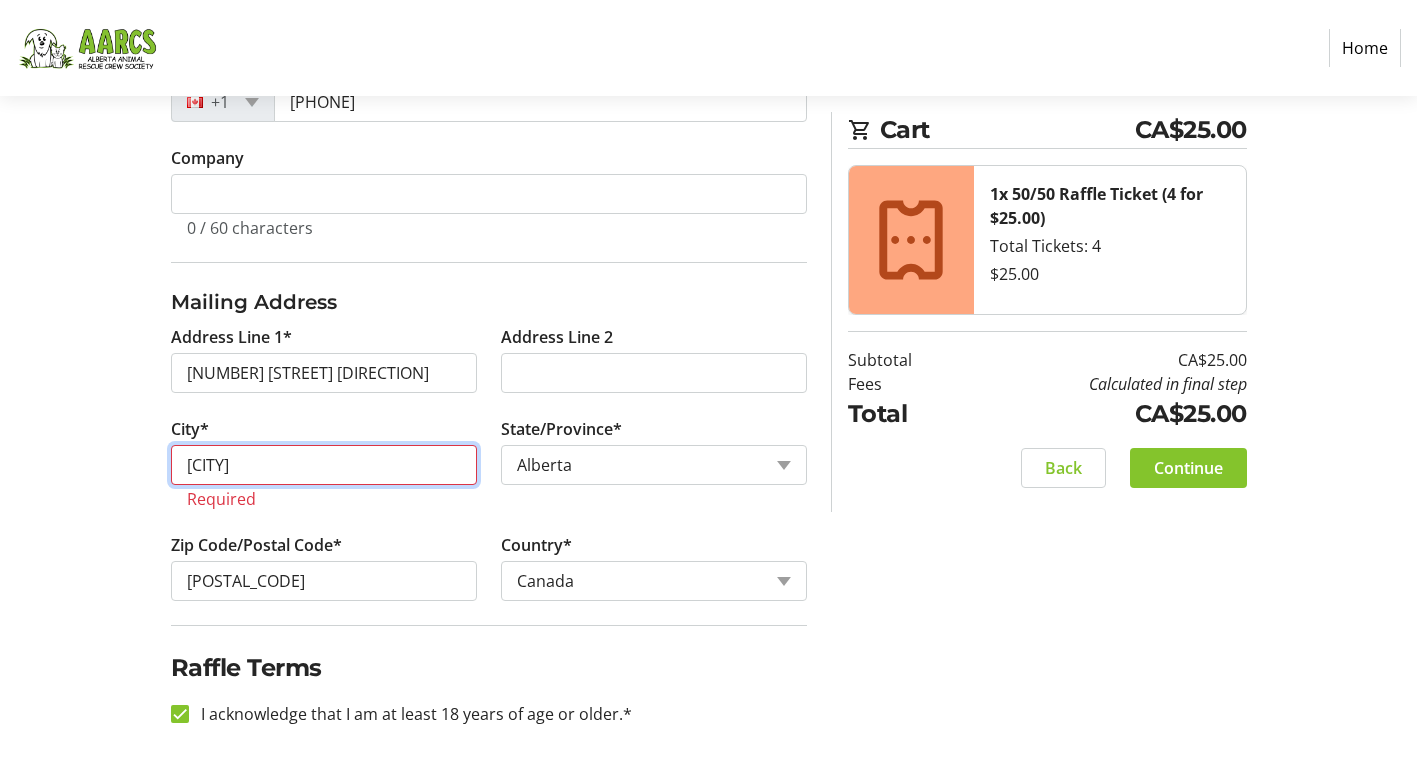click on "[CITY]" at bounding box center (324, 465) 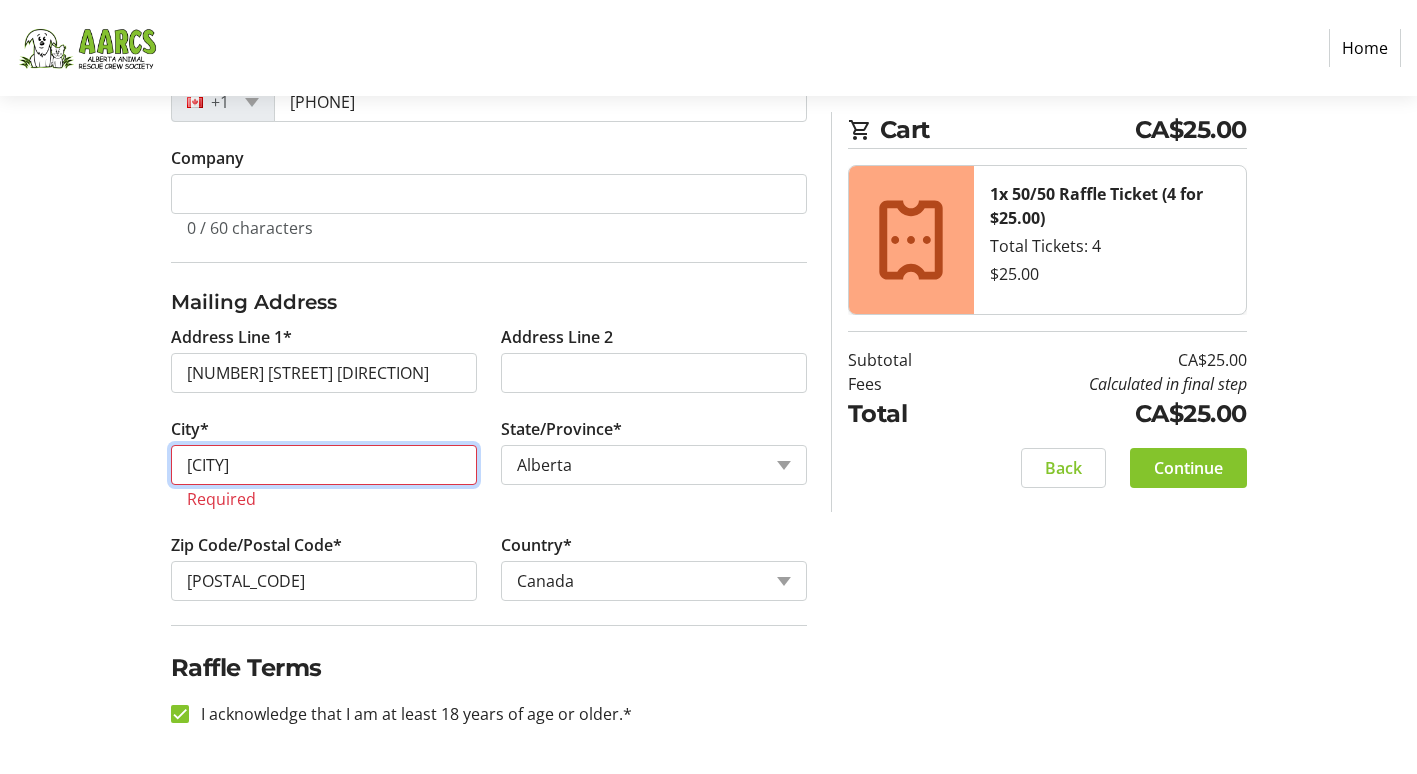 drag, startPoint x: 266, startPoint y: 466, endPoint x: 145, endPoint y: 453, distance: 121.69634 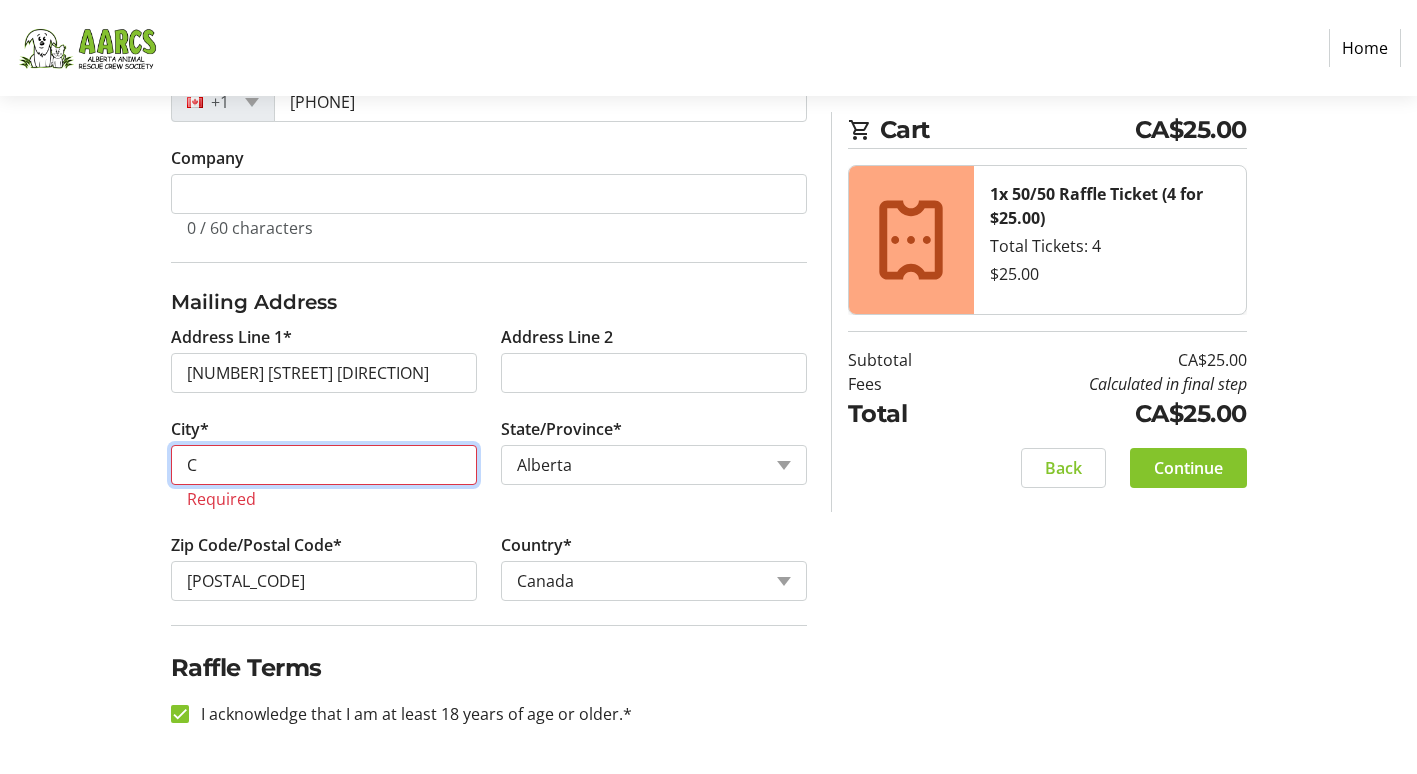 scroll, scrollTop: 609, scrollLeft: 0, axis: vertical 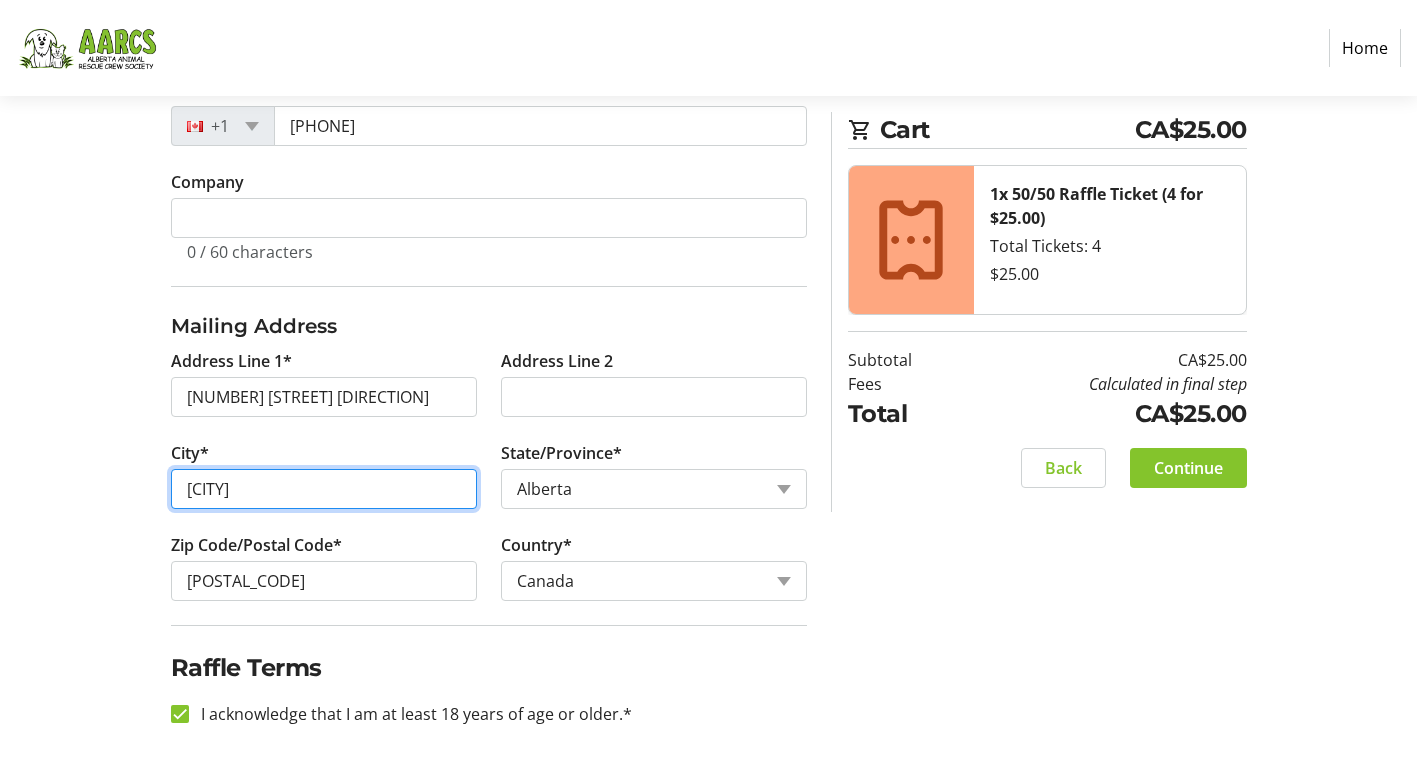 type on "[CITY]" 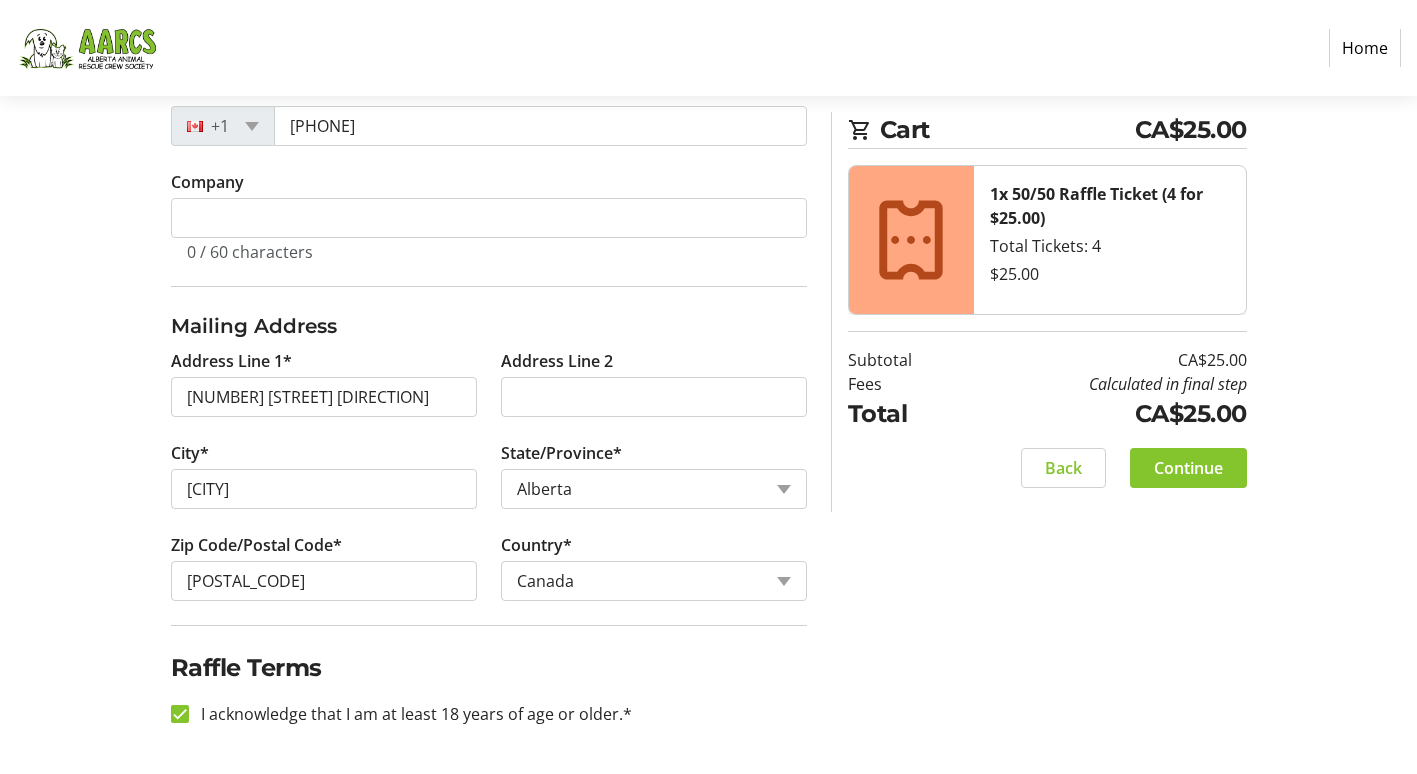 click on "Purchase Step 1 of 5 Cart CA$25.00 1x 50/50 Raffle Ticket (4 for $25.00) Total Tickets: 4  $25.00  Subtotal  CA$25.00  Fees  Calculated in final step  Total  CA$25.00   Close  Log In to Your Account (Optional) Or continue below to checkout as a guest.  Log In  Contact Information Email Address* [EMAIL] First Name* [FIRST] Last Name* [LAST]  Mobile Phone Number  [PHONE]  Company  0 / 60 characters Mailing Address  Address Line 1*  [NUMBER] [STREET] [DIRECTION]  Address Line 2   City*  [CITY]  State/Province*  State or Province  State or Province   Alberta   British Columbia   Manitoba   New Brunswick   Newfoundland and Labrador   Nova Scotia   Ontario   Prince Edward Island   Quebec   Saskatchewan   Northwest Territories   Nunavut   Yukon   Zip Code/Postal Code*  [POSTAL_CODE]  Country*  Country Country  Afghanistan   Åland Islands   Albania   Algeria   American Samoa   Andorra   Angola   Anguilla   Antarctica   Antigua and Barbuda   Argentina   Armenia   Aruba   Australia   Austria   Azerbaijan  Cart" 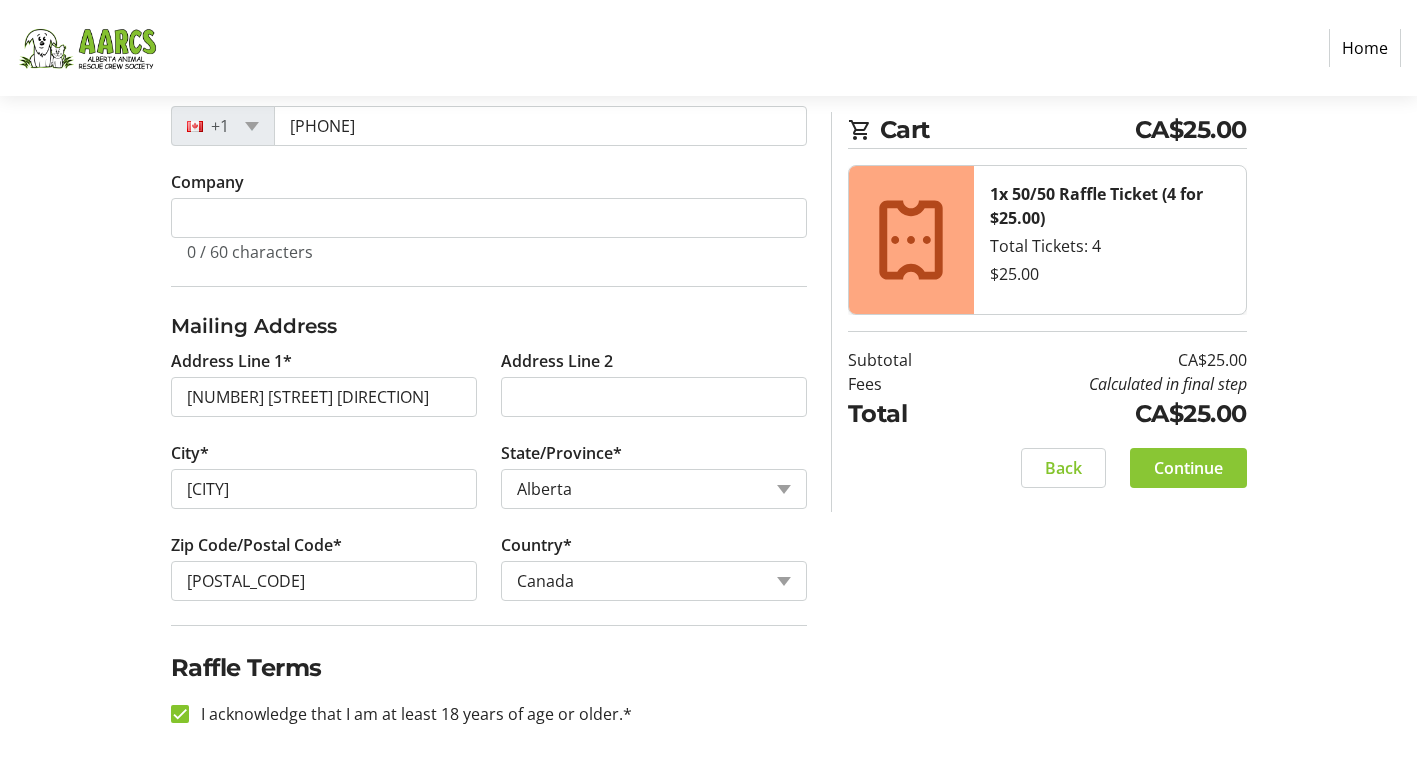 click on "Continue" 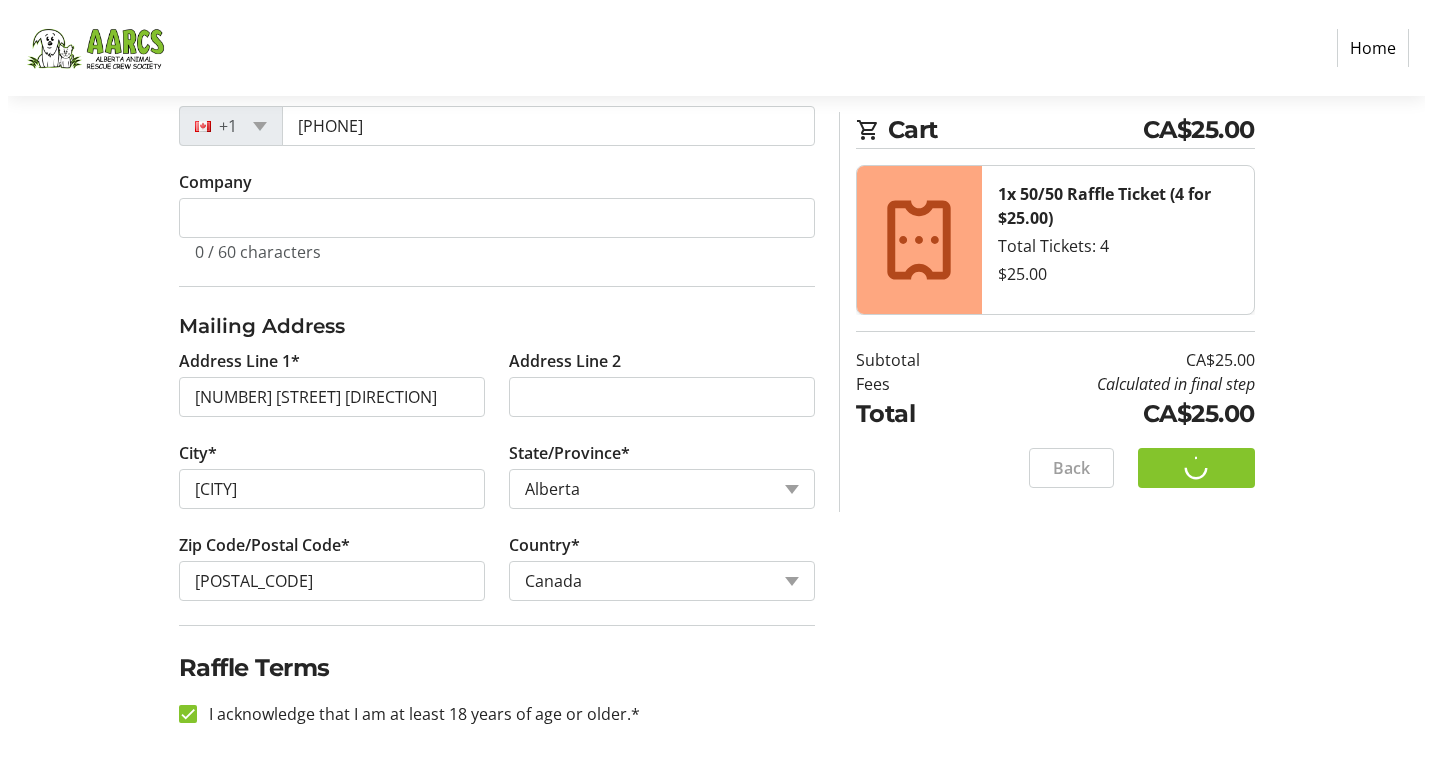 scroll, scrollTop: 0, scrollLeft: 0, axis: both 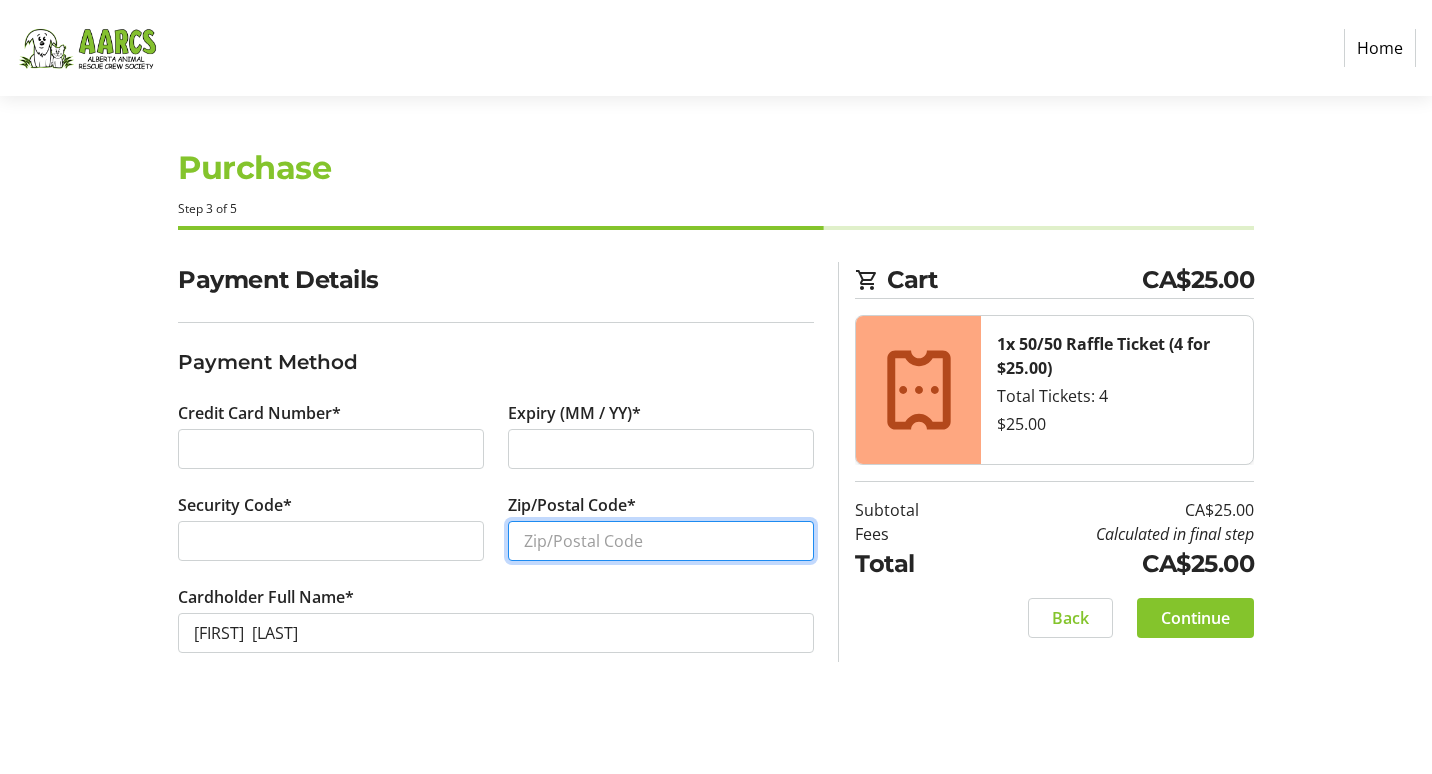 click on "Zip/Postal Code*" at bounding box center (661, 541) 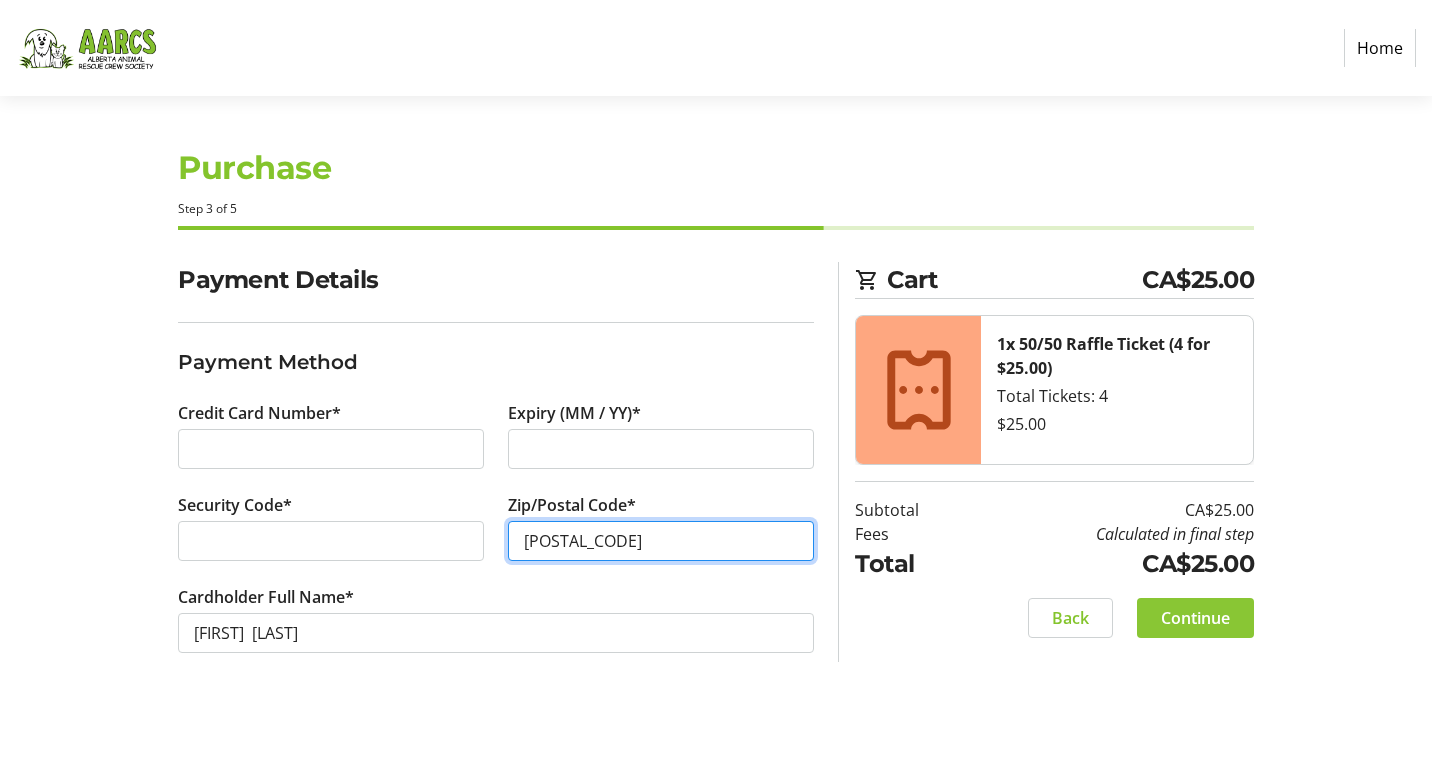 type on "[POSTAL_CODE]" 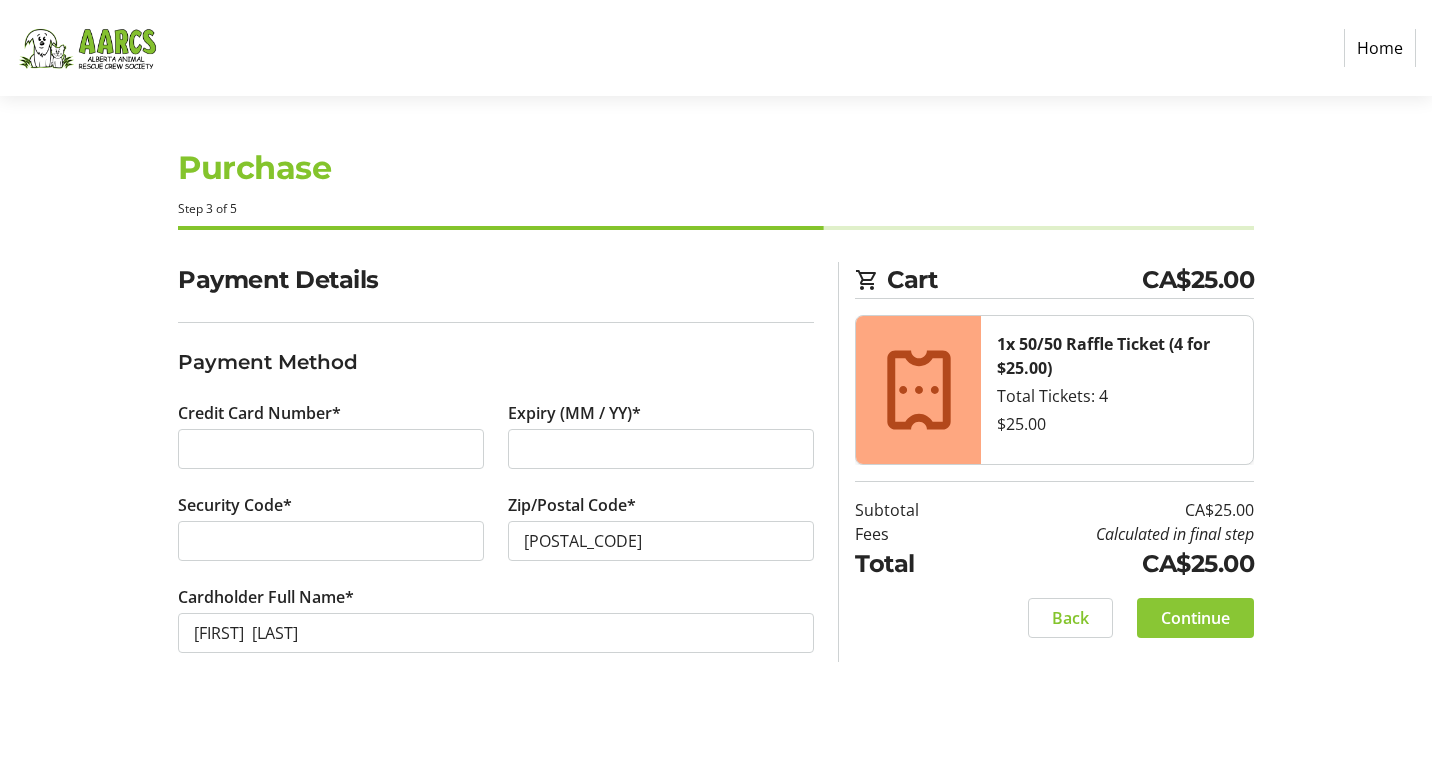 click on "Continue" 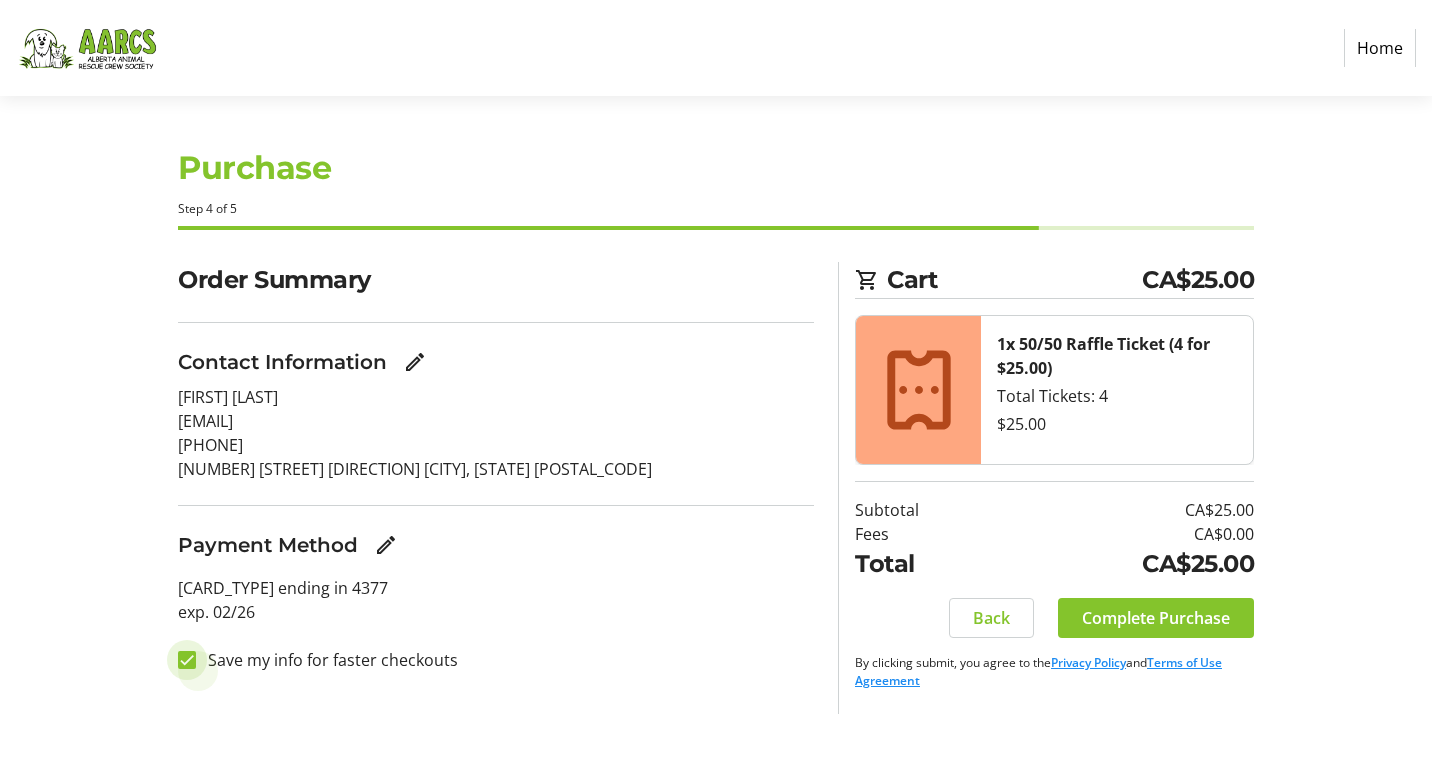 drag, startPoint x: 182, startPoint y: 659, endPoint x: 199, endPoint y: 665, distance: 18.027756 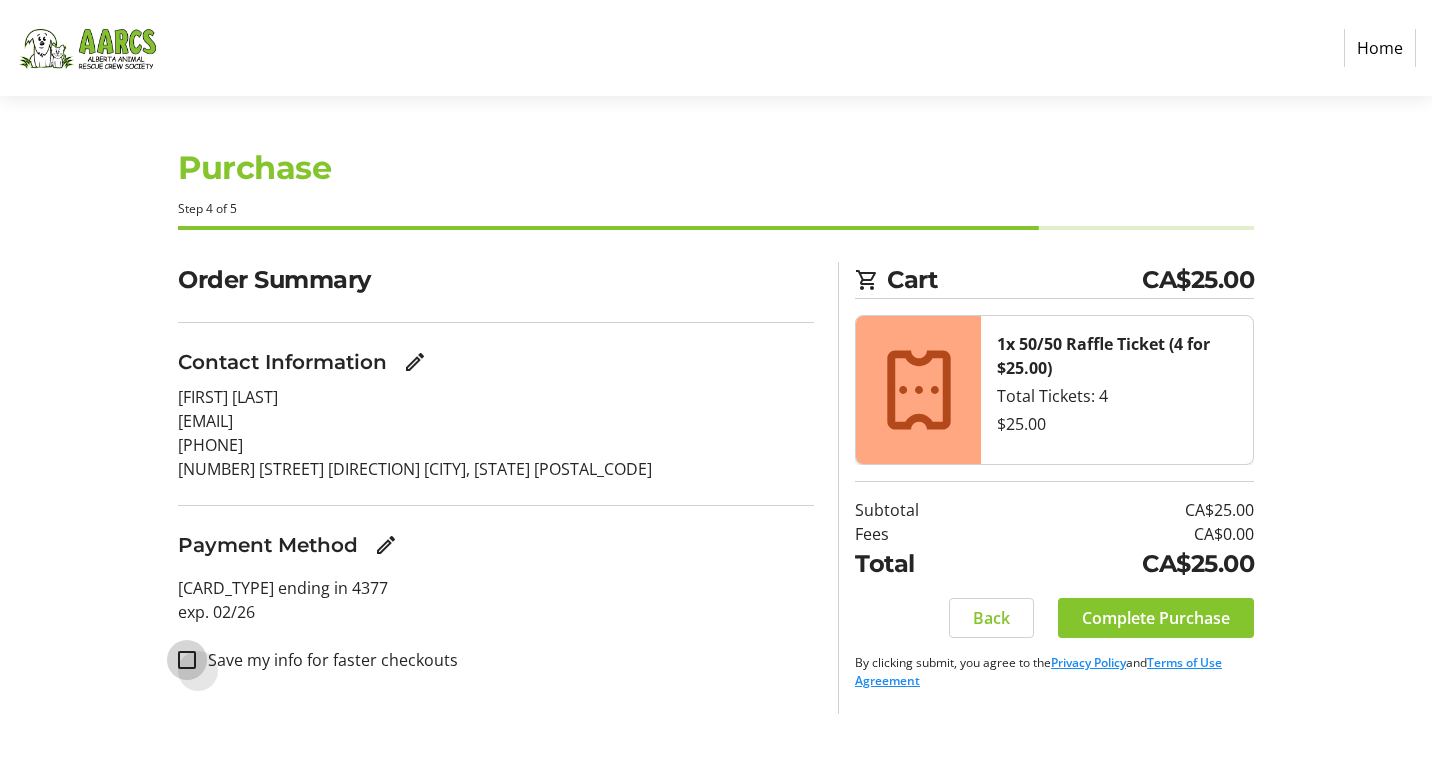 checkbox on "false" 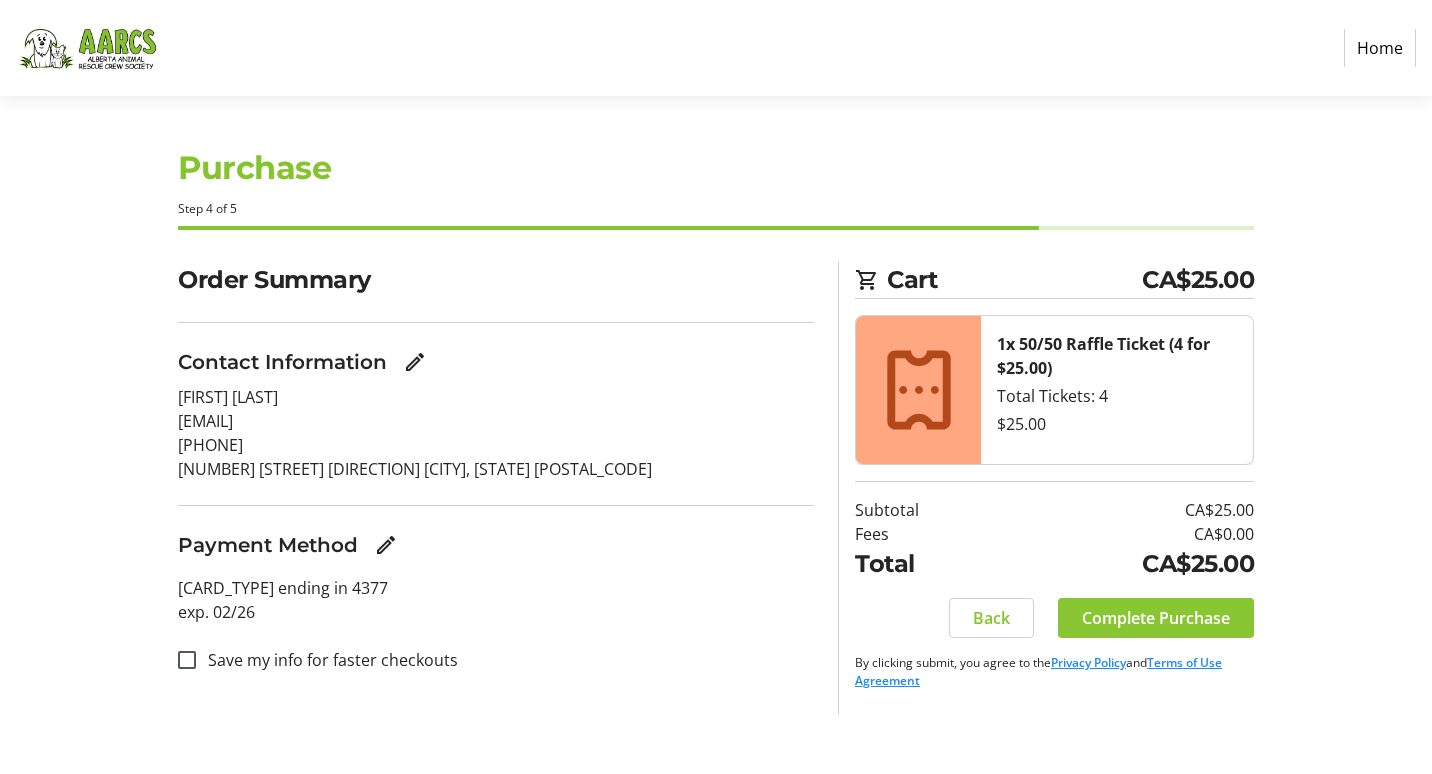 click on "Complete Purchase" 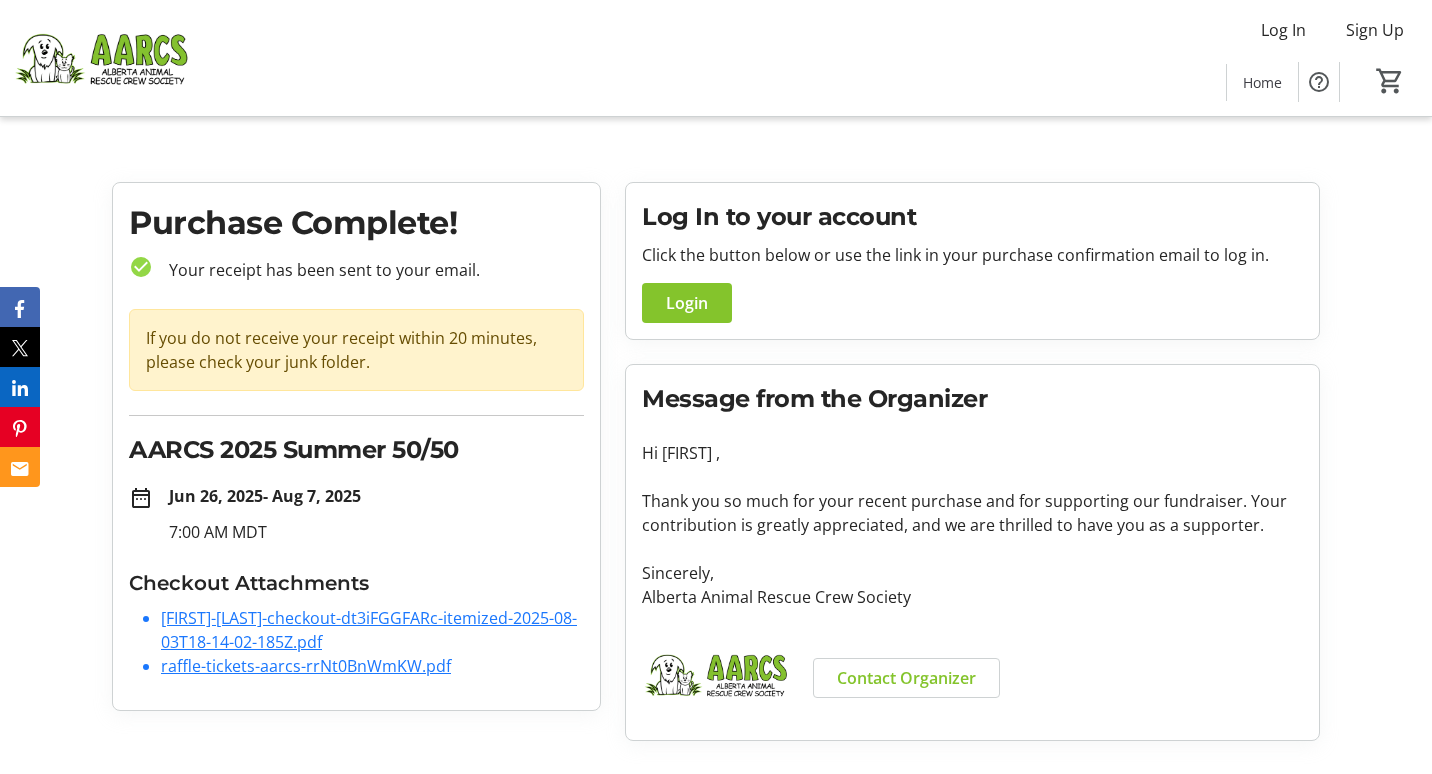 click on "[FIRST]-[LAST]-checkout-dt3iFGGFARc-itemized-2025-08-03T18-14-02-185Z.pdf" 